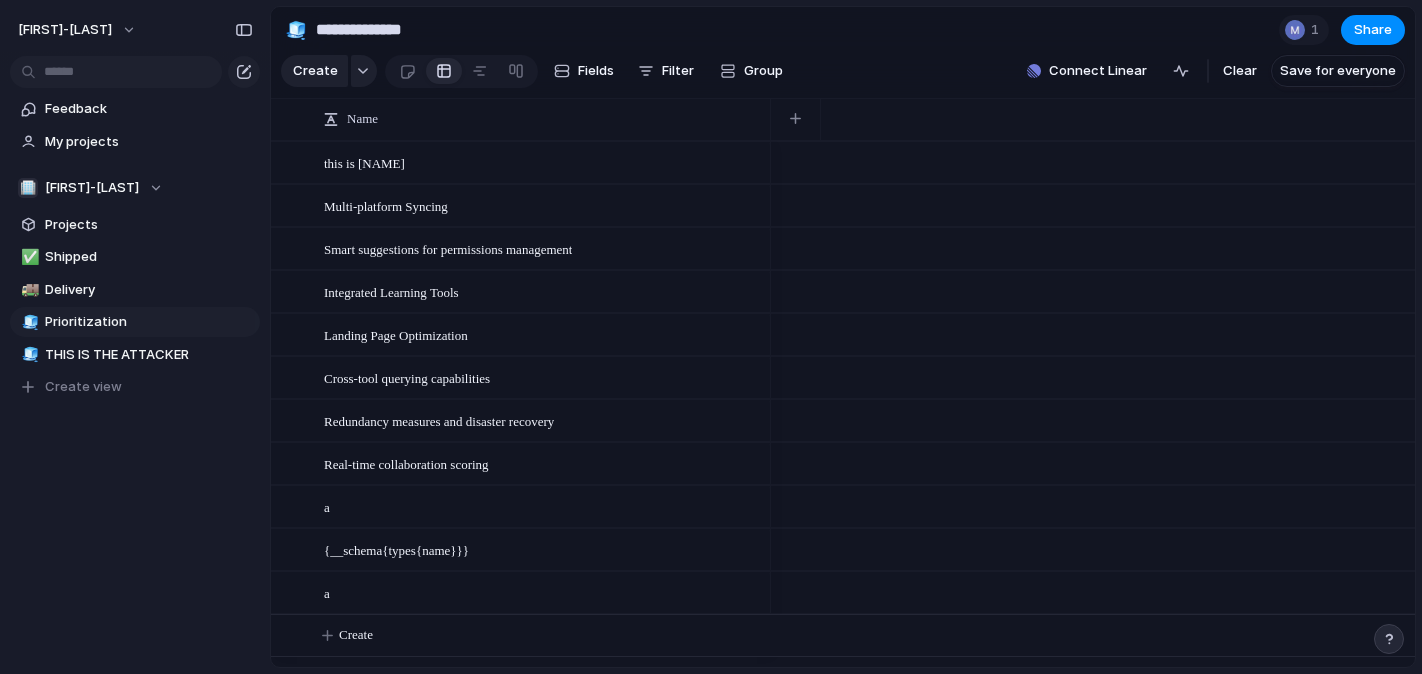 scroll, scrollTop: 0, scrollLeft: 0, axis: both 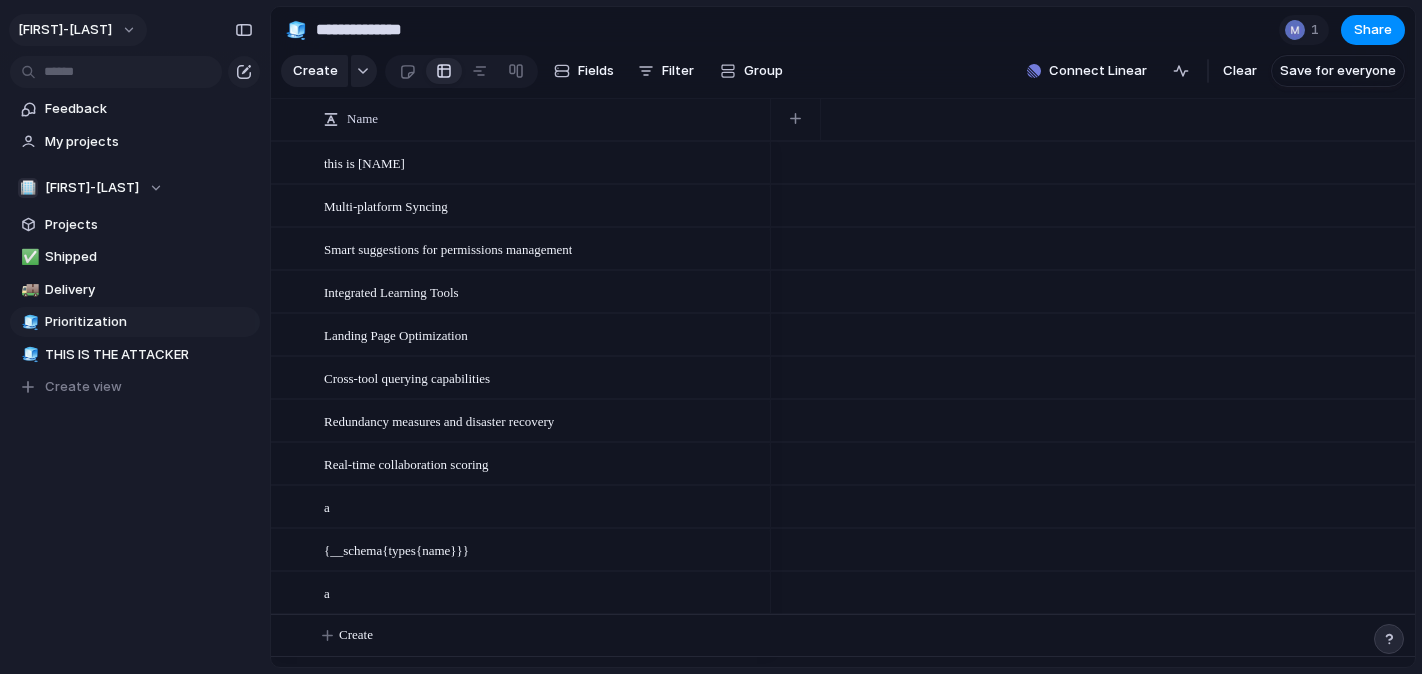 click on "[FIRST]-[LAST]" at bounding box center (65, 30) 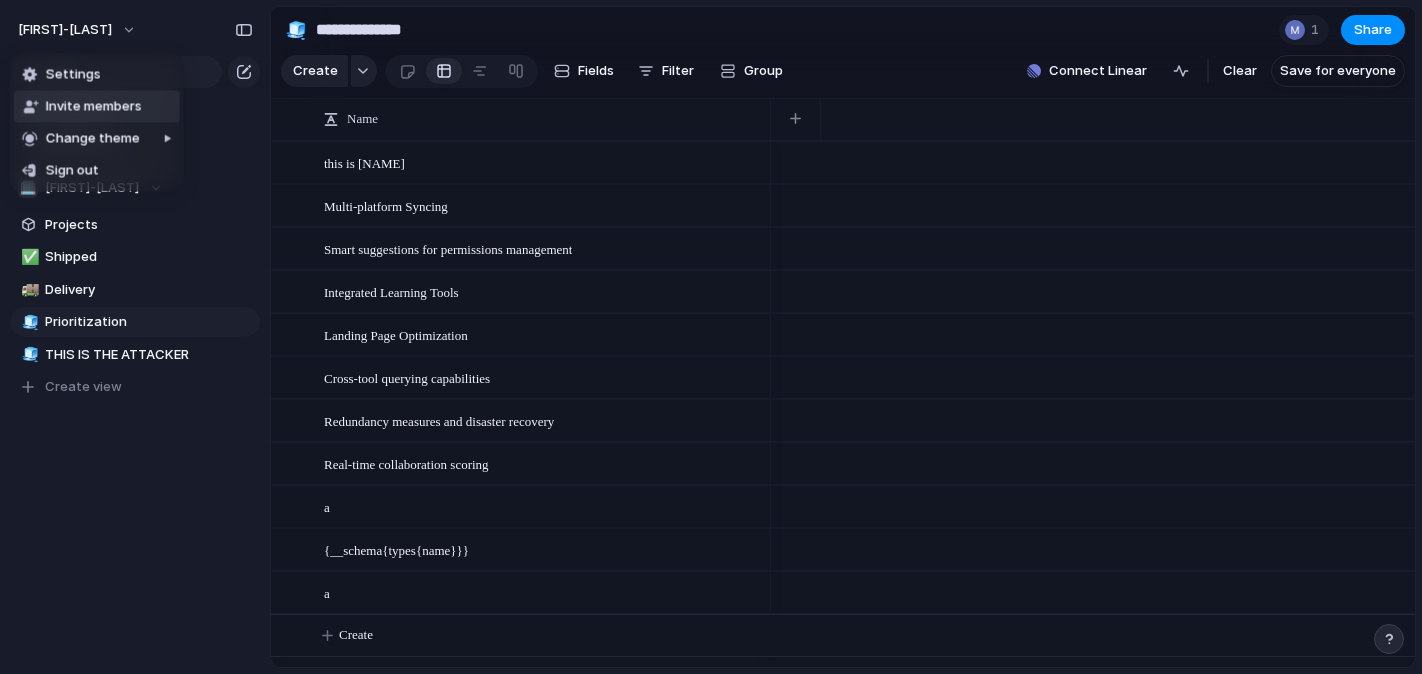 click on "Invite members" at bounding box center (94, 107) 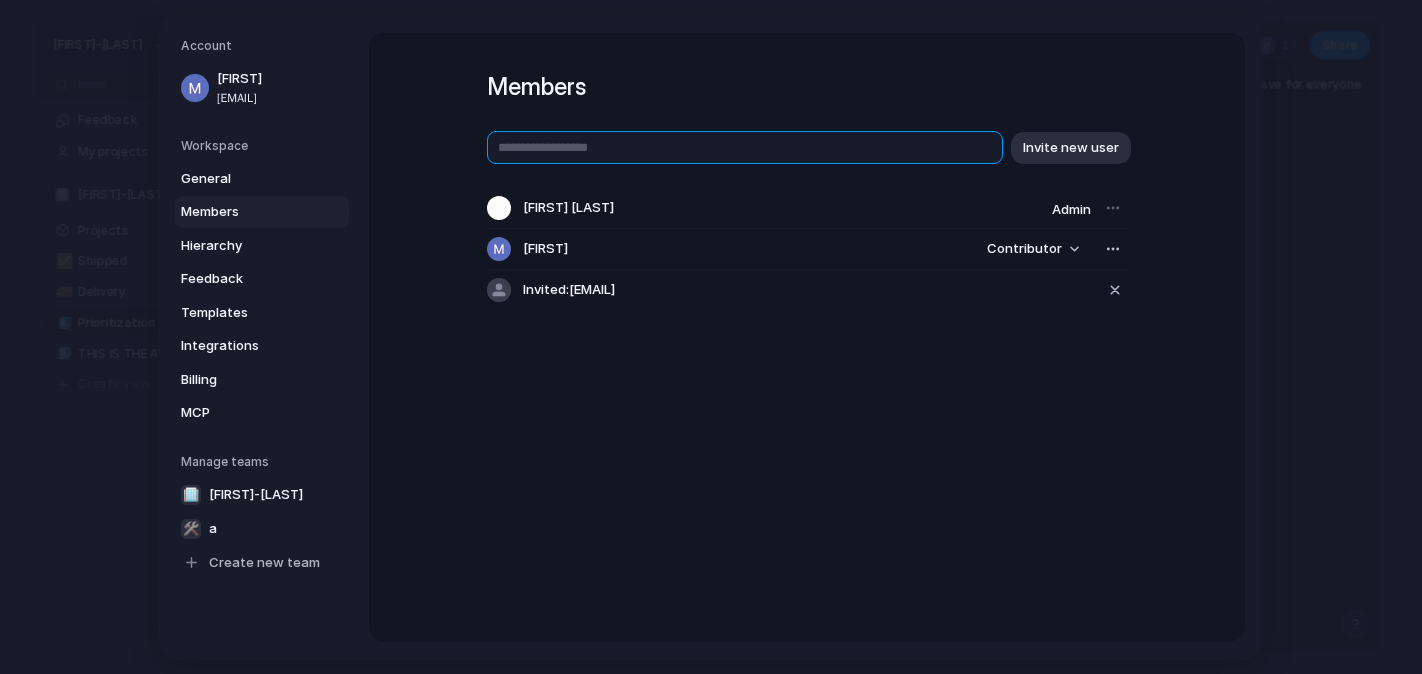 click at bounding box center [745, 147] 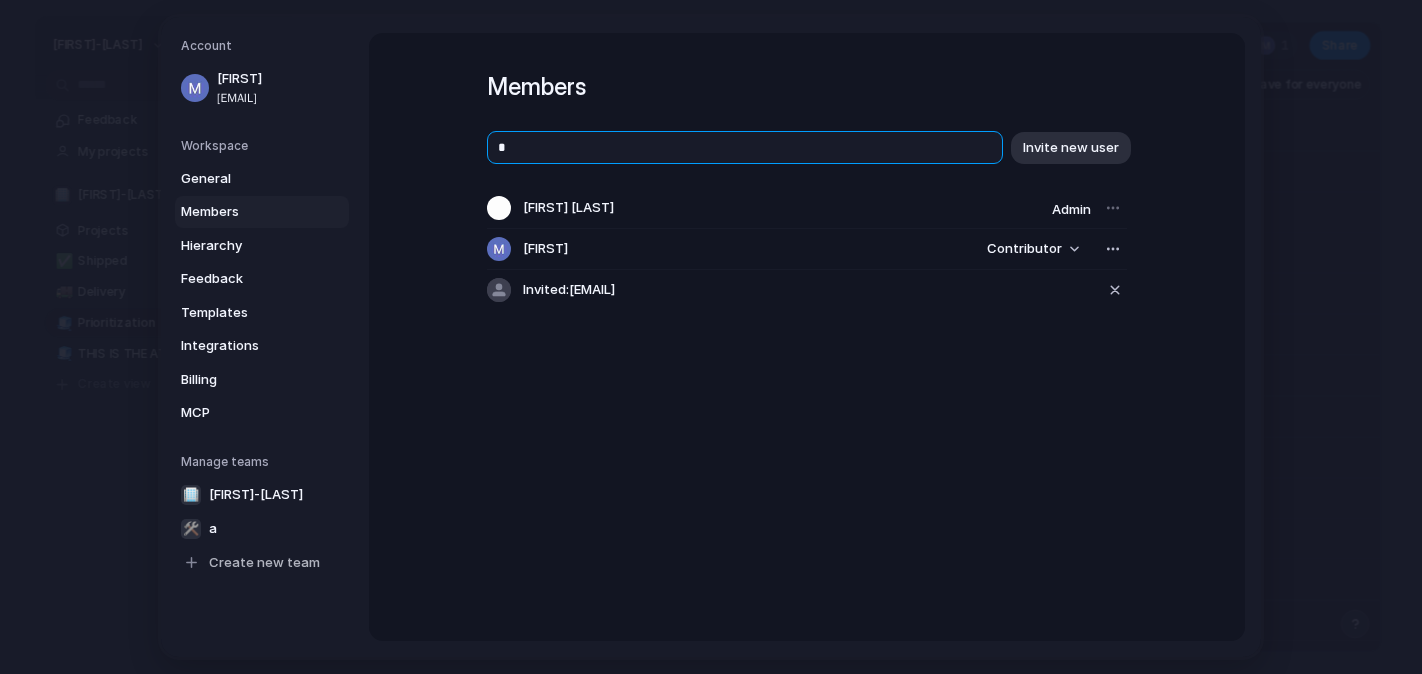 type on "*" 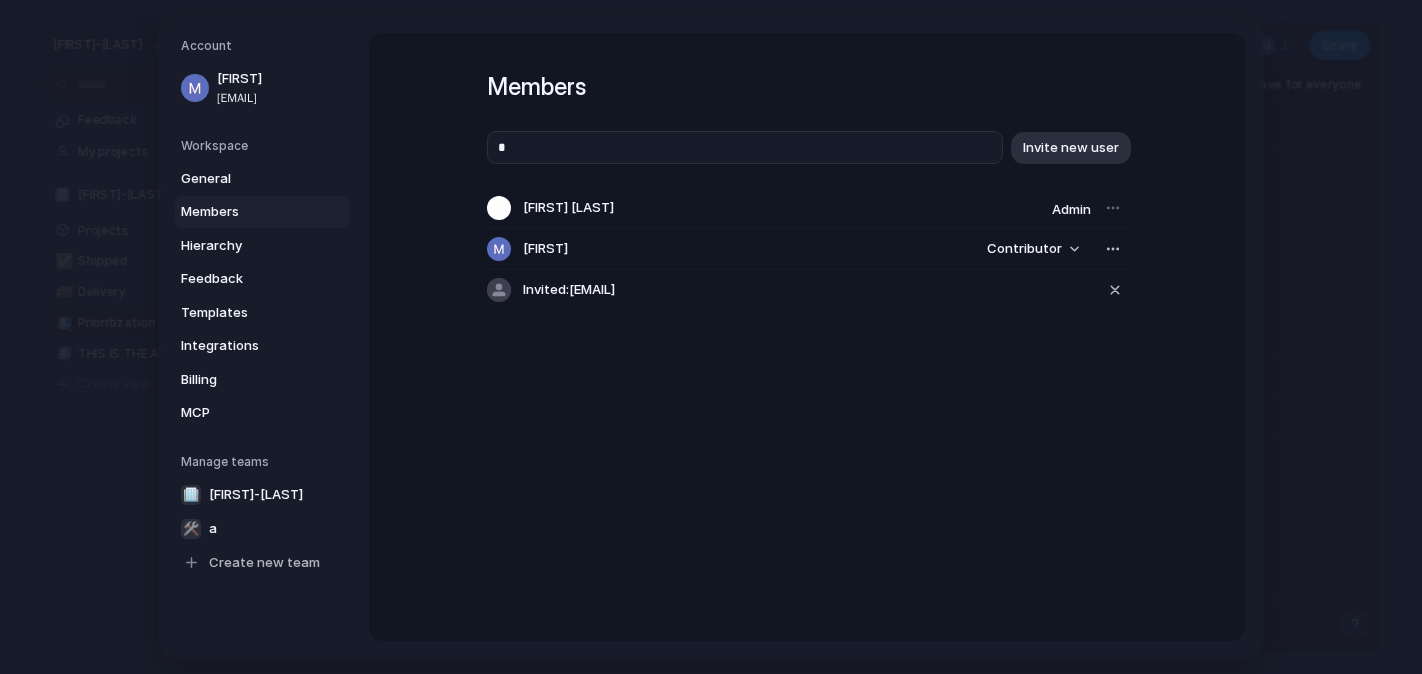 click on "Members * Invite new user Moayed Ellah Admin Moayed Contributor Invited:  invitee@example.com" at bounding box center (807, 207) 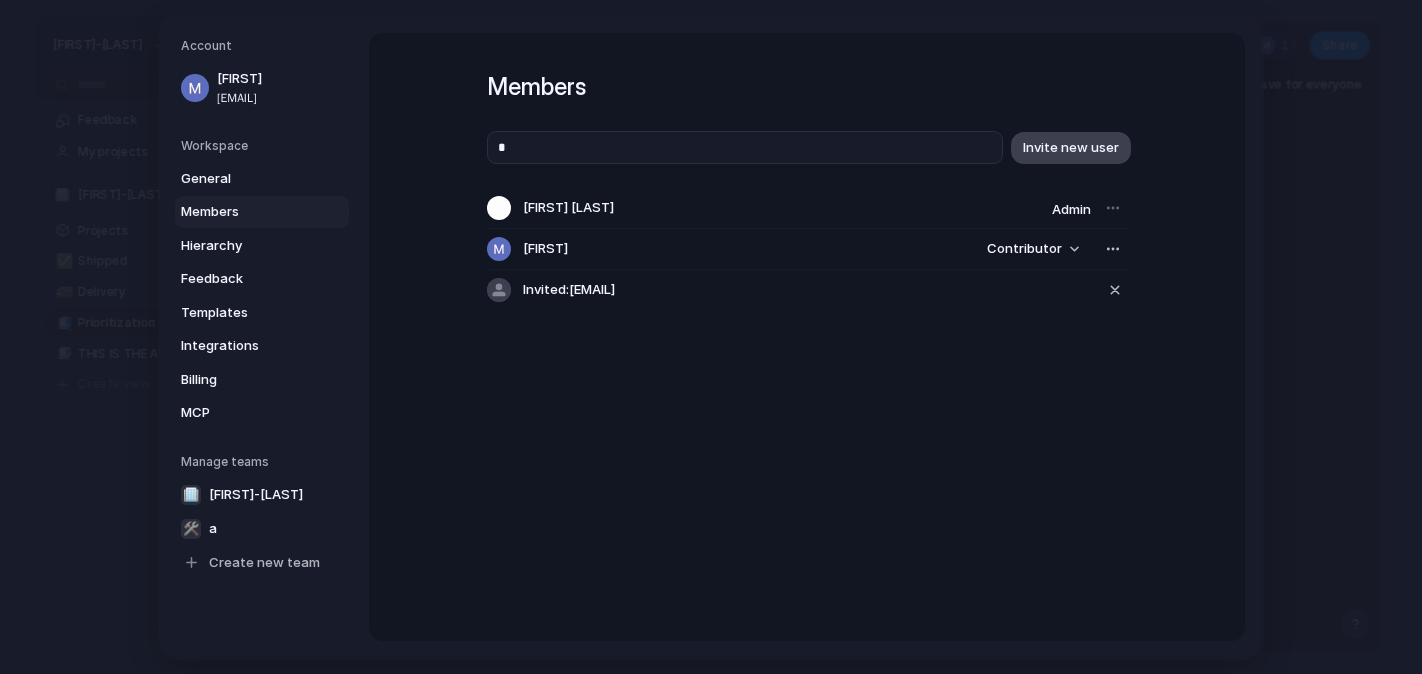 click on "Invite new user" at bounding box center [1071, 148] 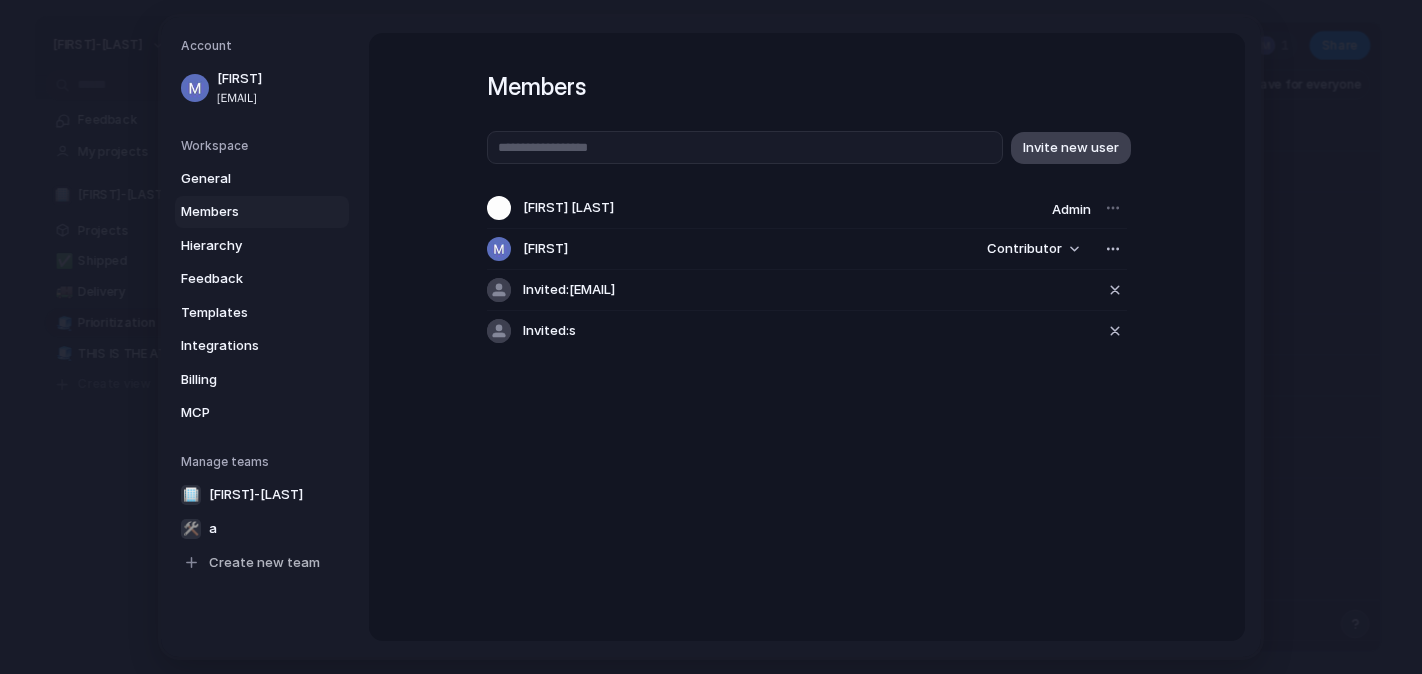 type 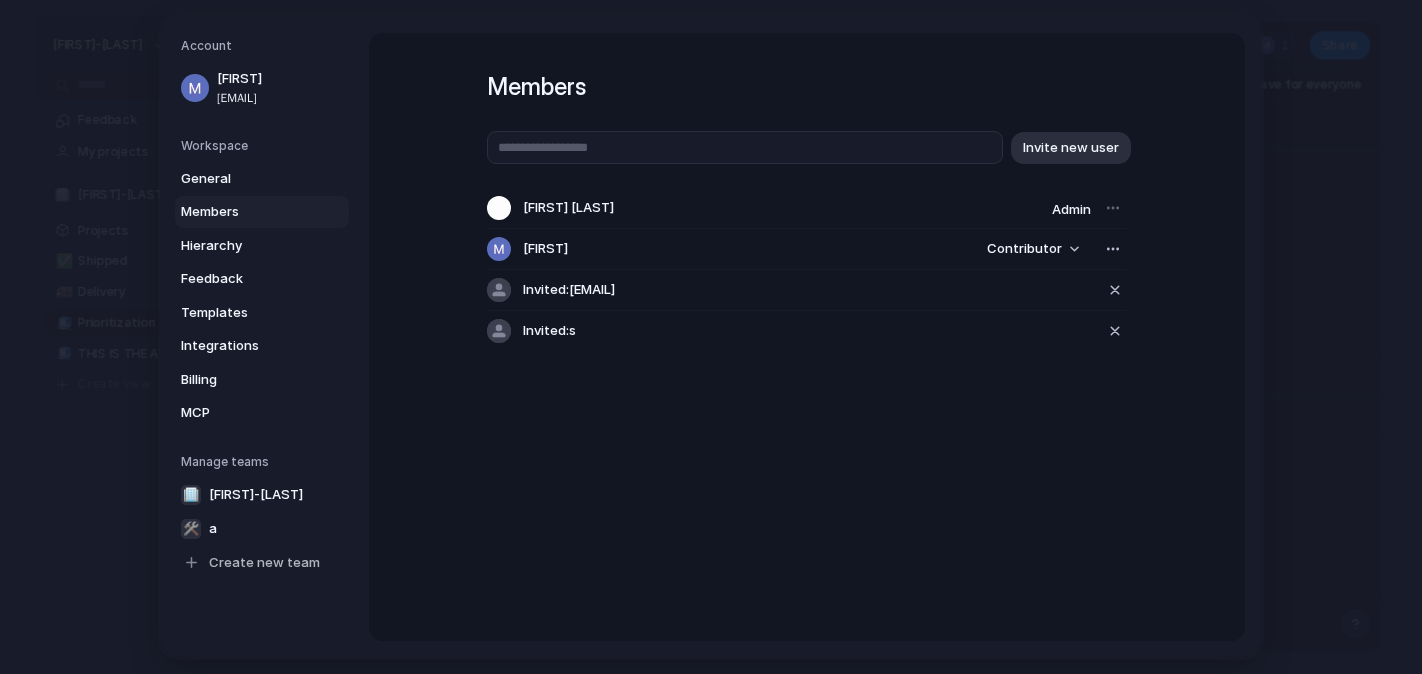 click at bounding box center [1113, 208] 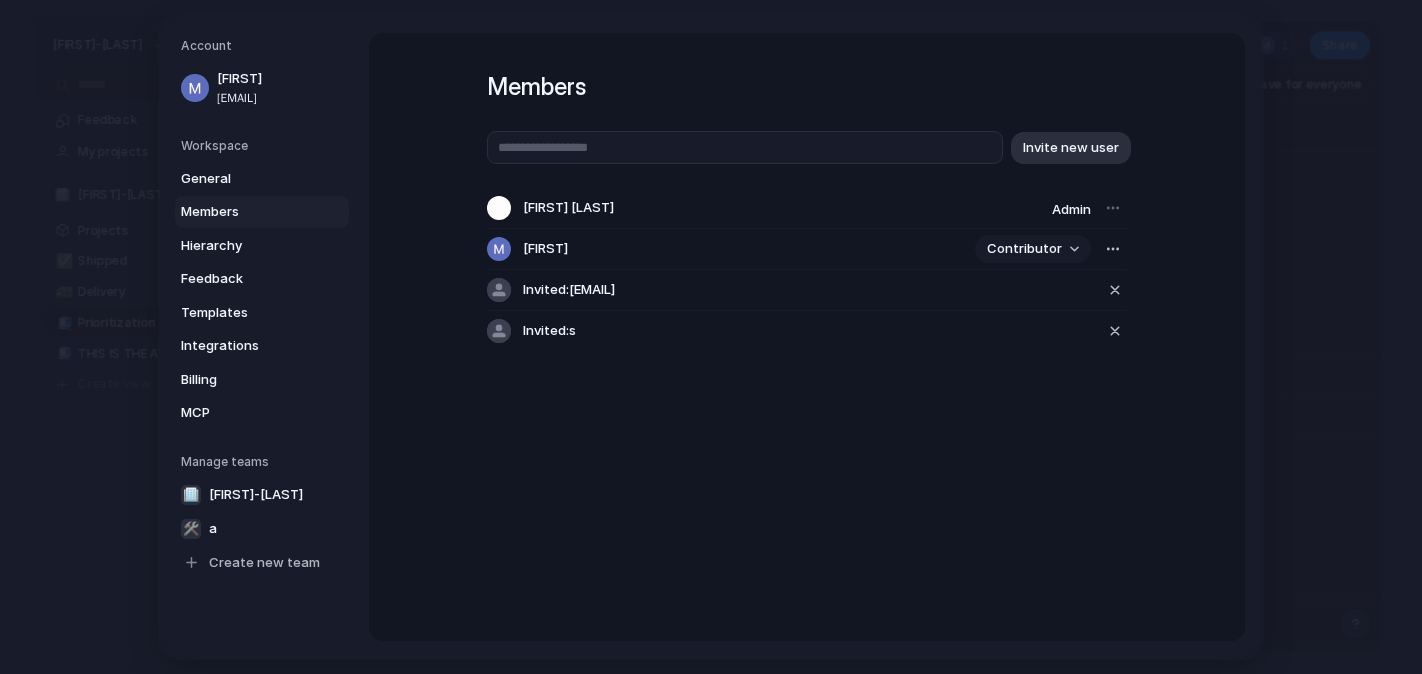 click on "Contributor" at bounding box center (1033, 249) 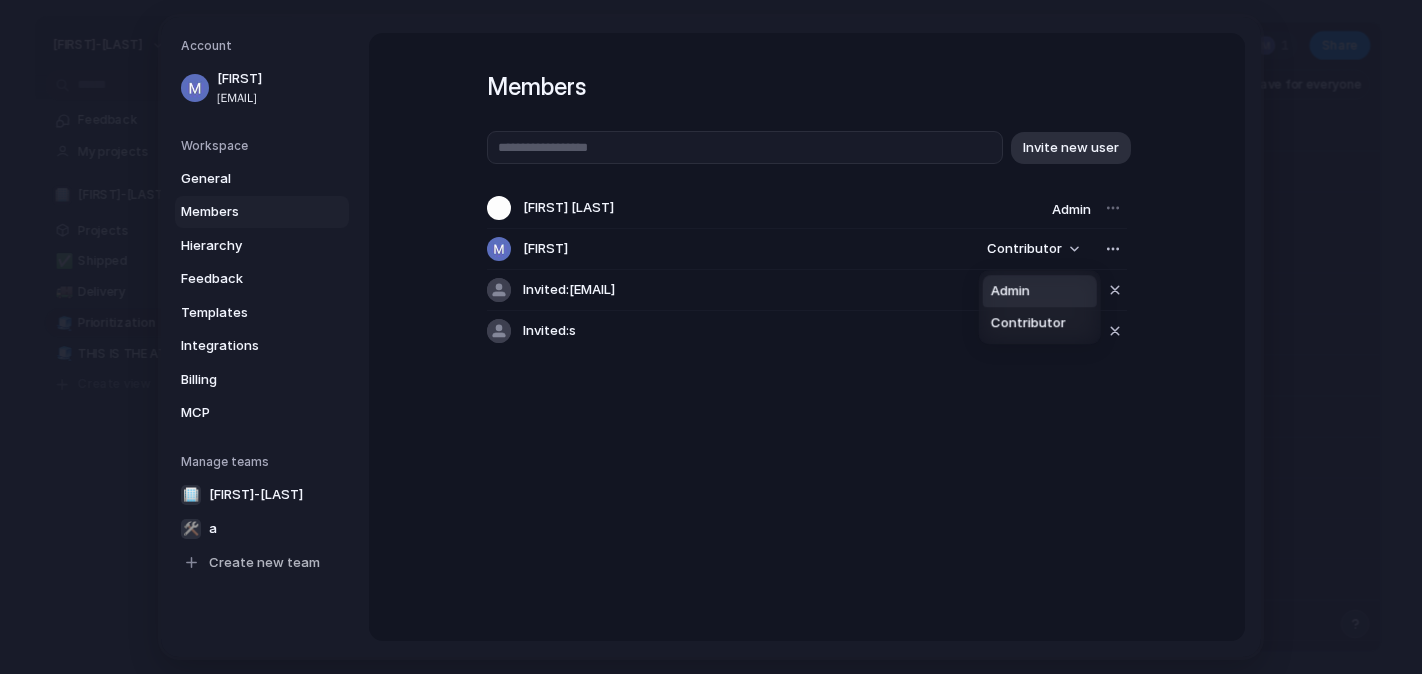 click on "Admin" at bounding box center (1040, 291) 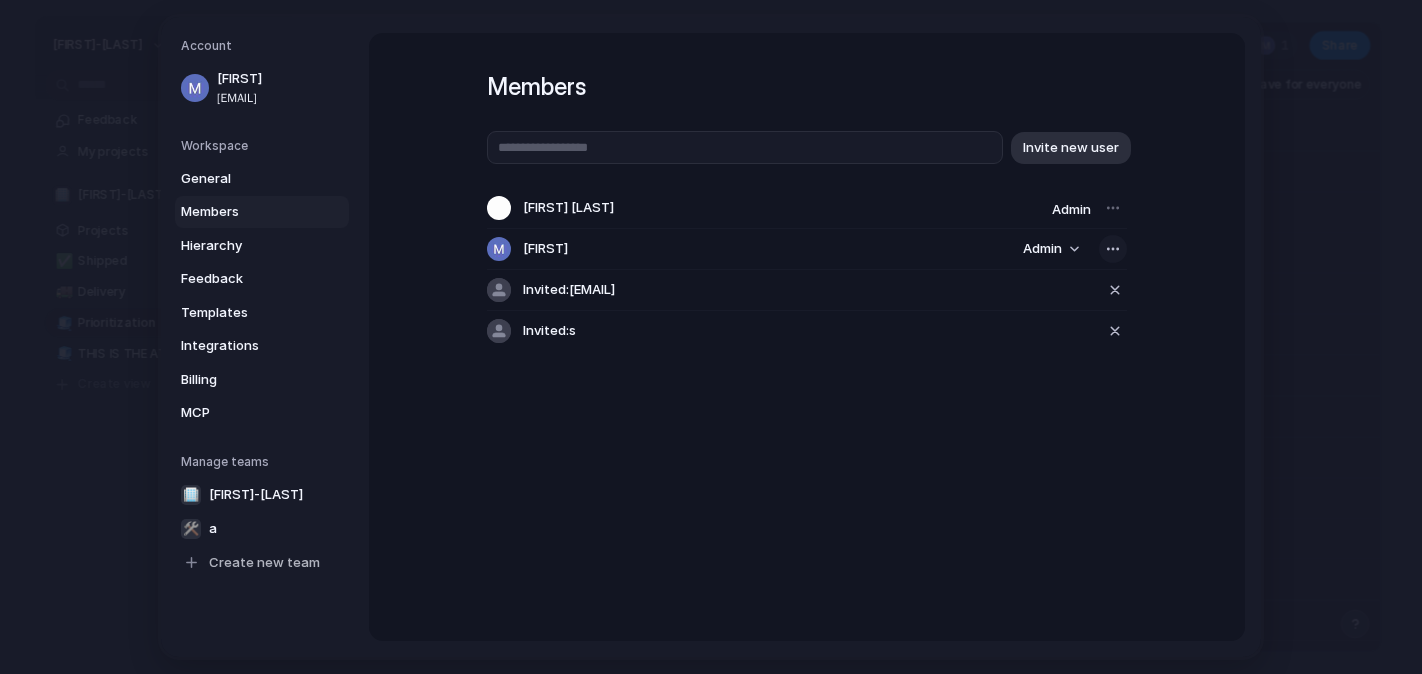 click at bounding box center (1113, 249) 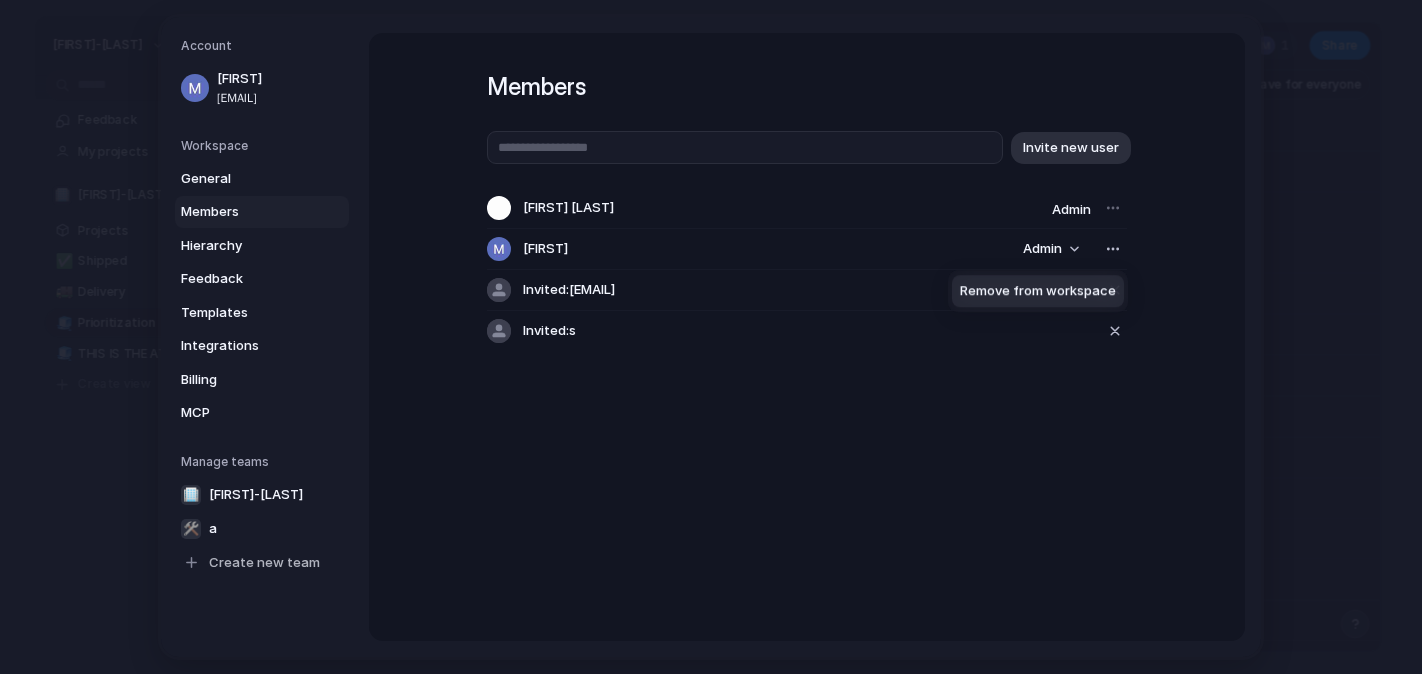 click on "Remove from workspace" at bounding box center (1038, 292) 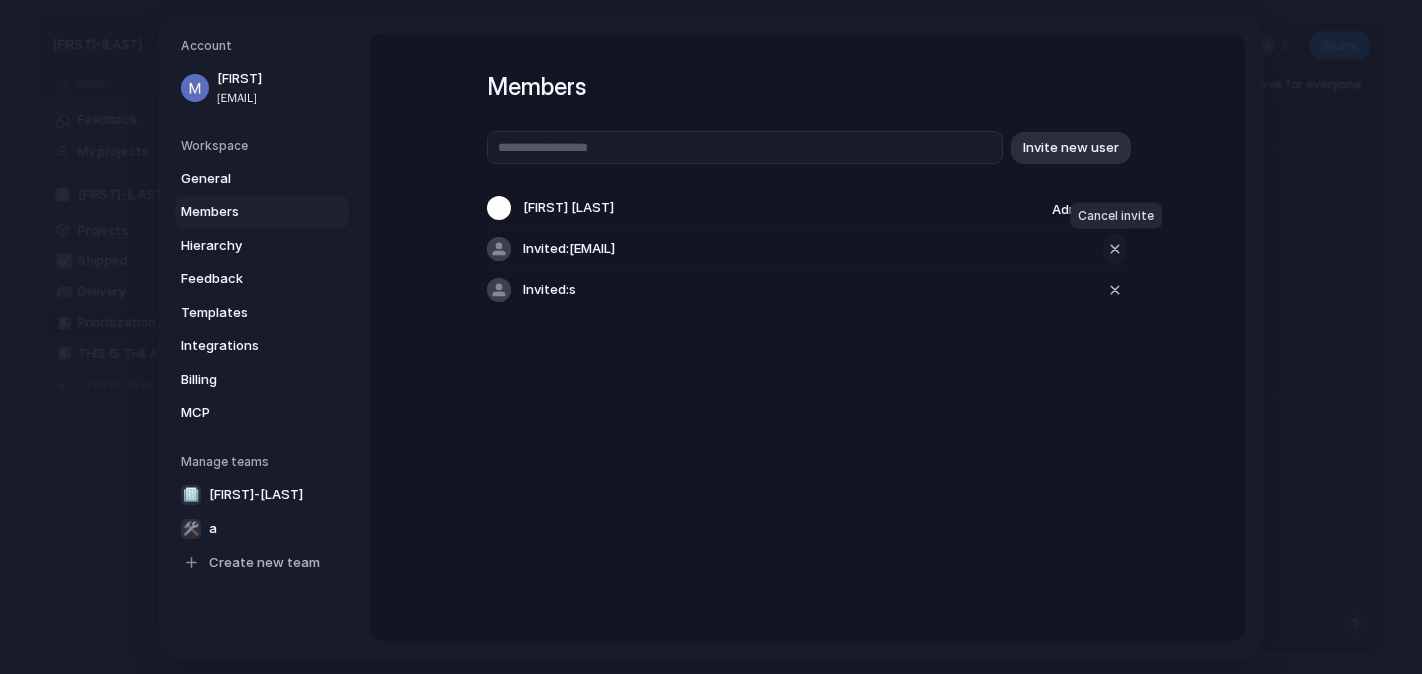 click at bounding box center [1115, 249] 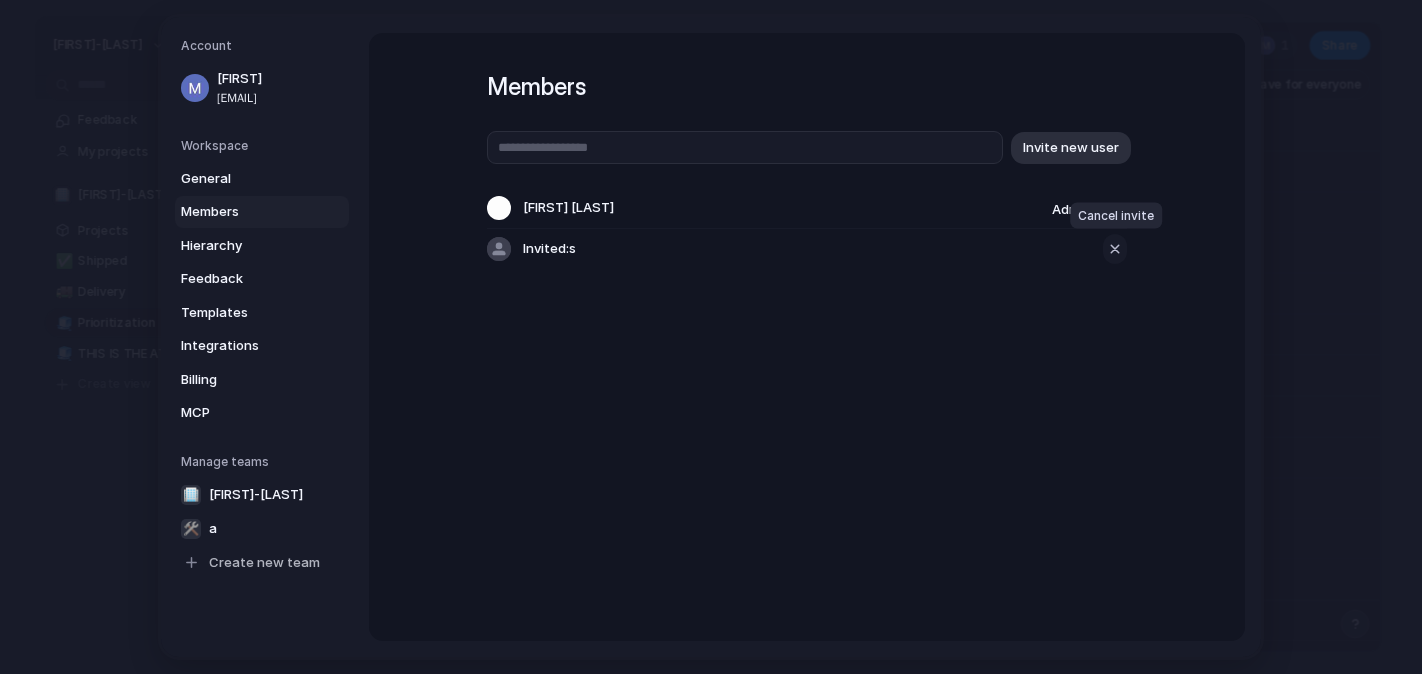 click at bounding box center (1115, 249) 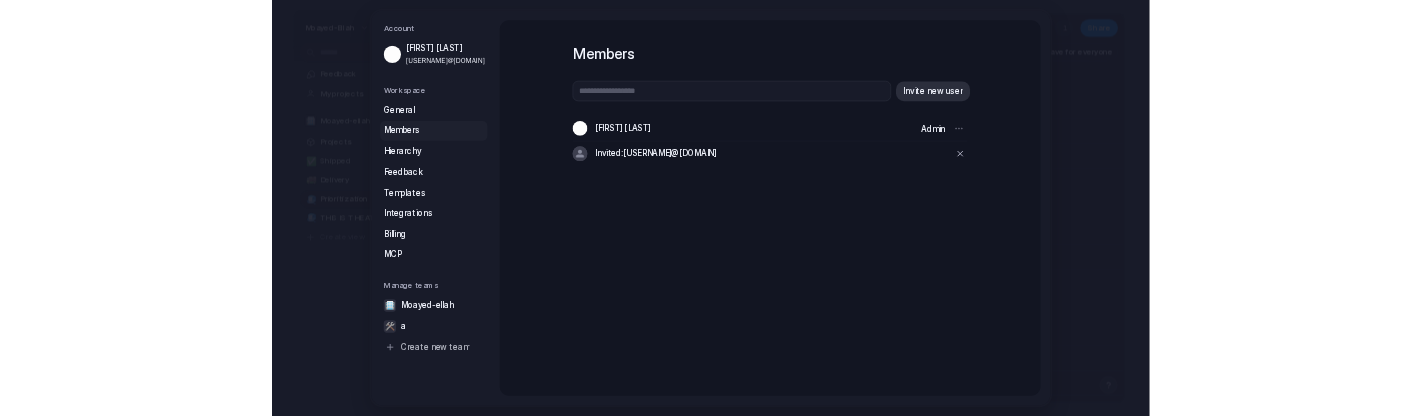 scroll, scrollTop: 0, scrollLeft: 0, axis: both 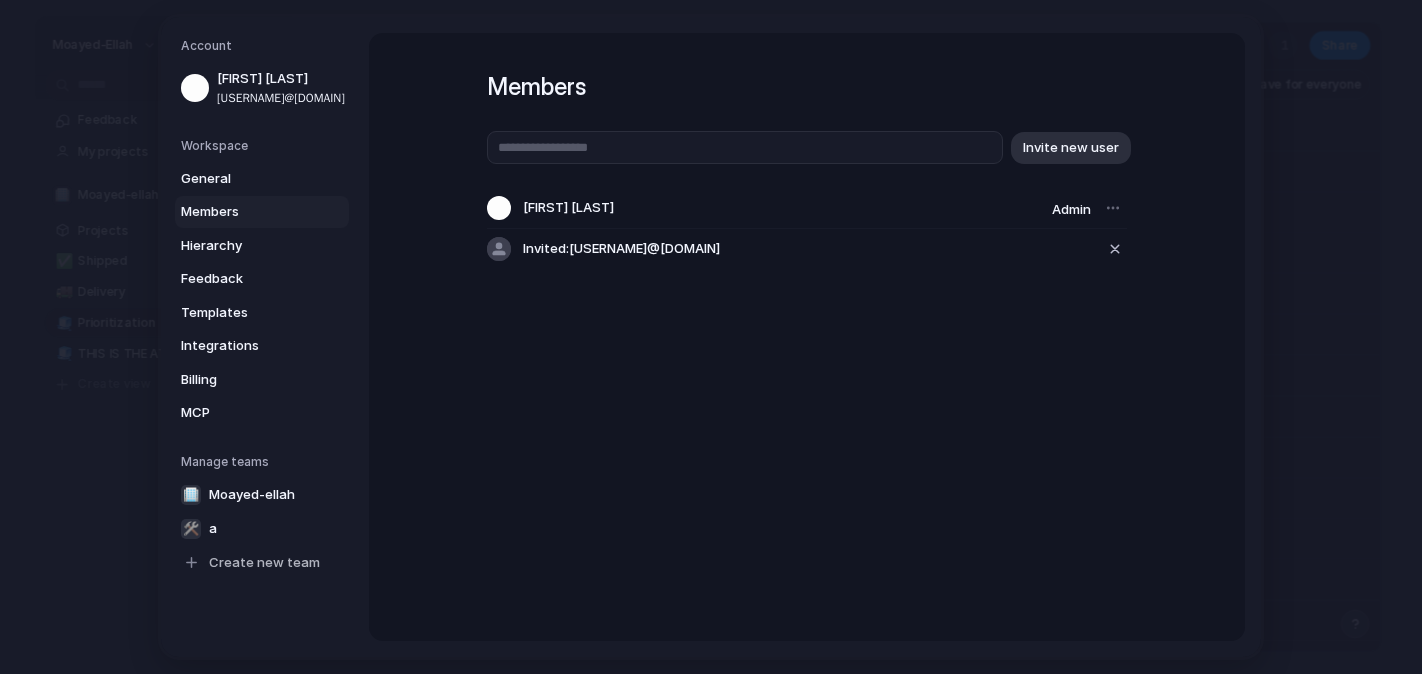 click on "Admin" at bounding box center [1071, 209] 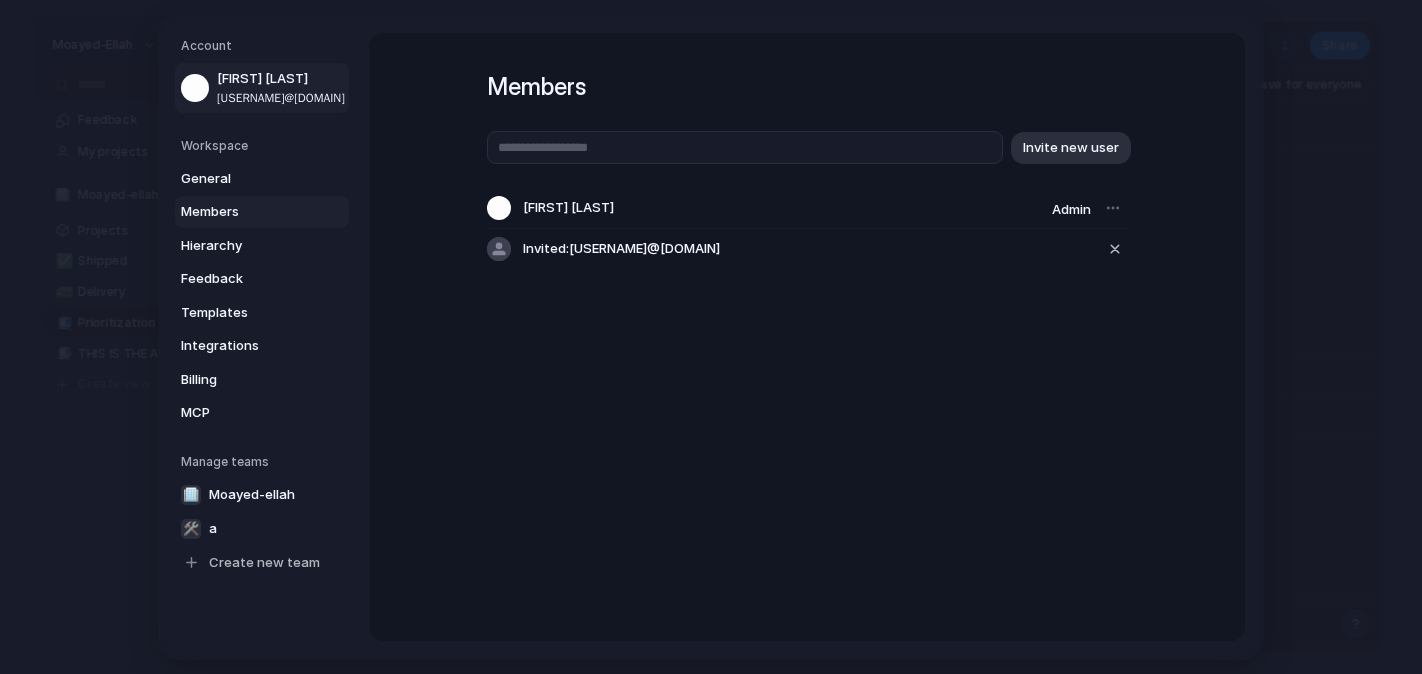 click on "kingabbe47@gmail.com" at bounding box center (281, 97) 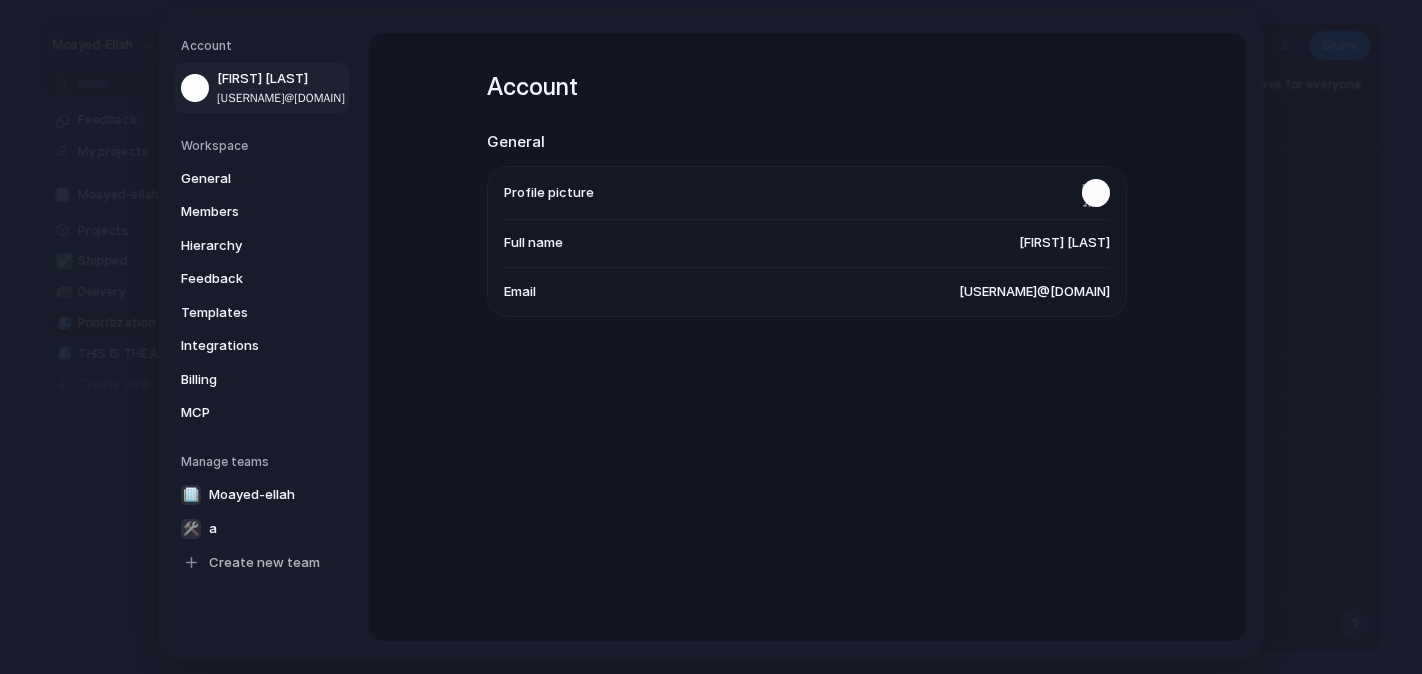 click on "kingabbe47@gmail.com" at bounding box center [281, 97] 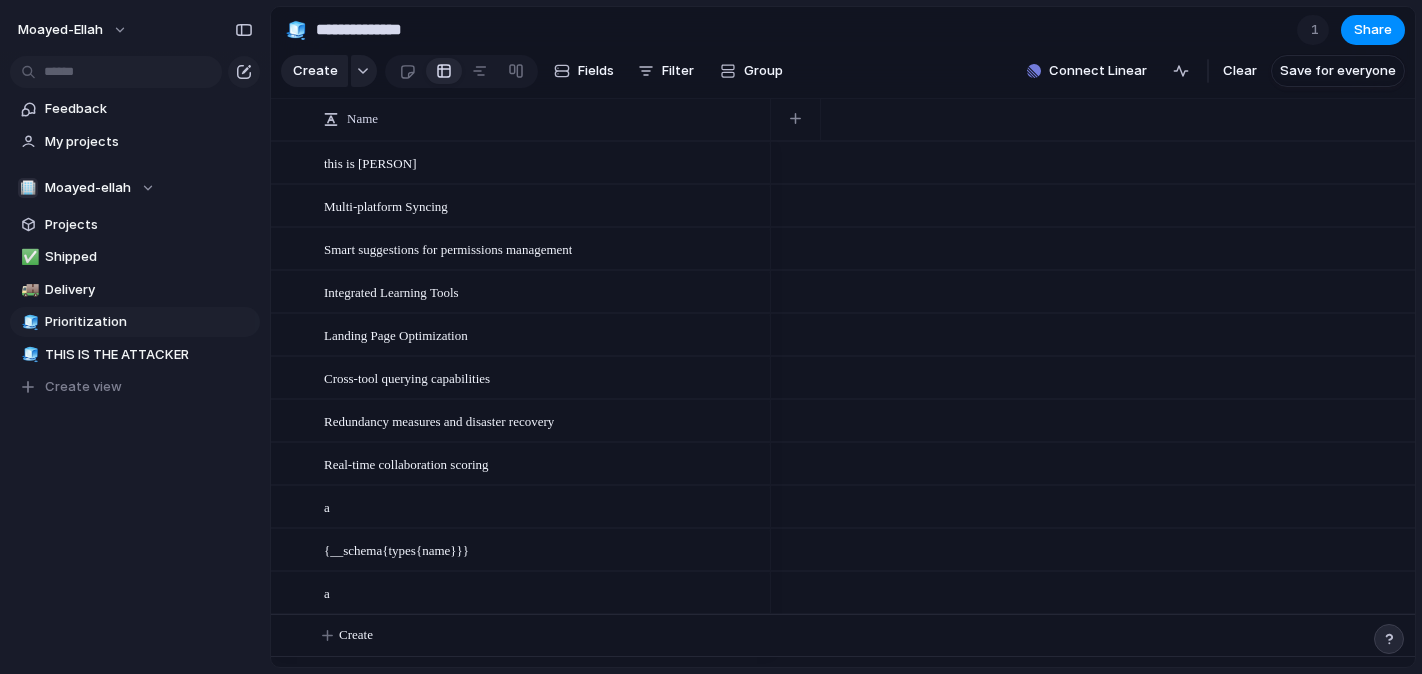 click on "[NAME]" at bounding box center (73, 30) 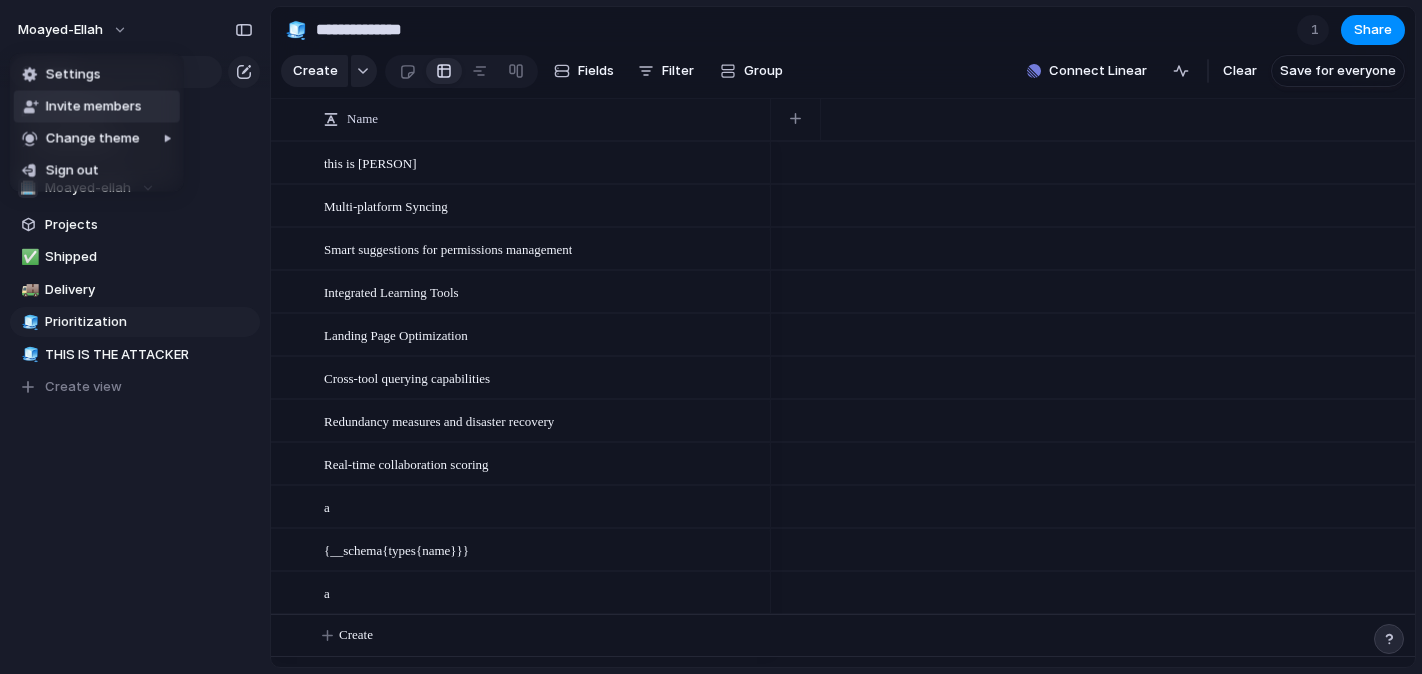 click on "Invite members" at bounding box center [94, 107] 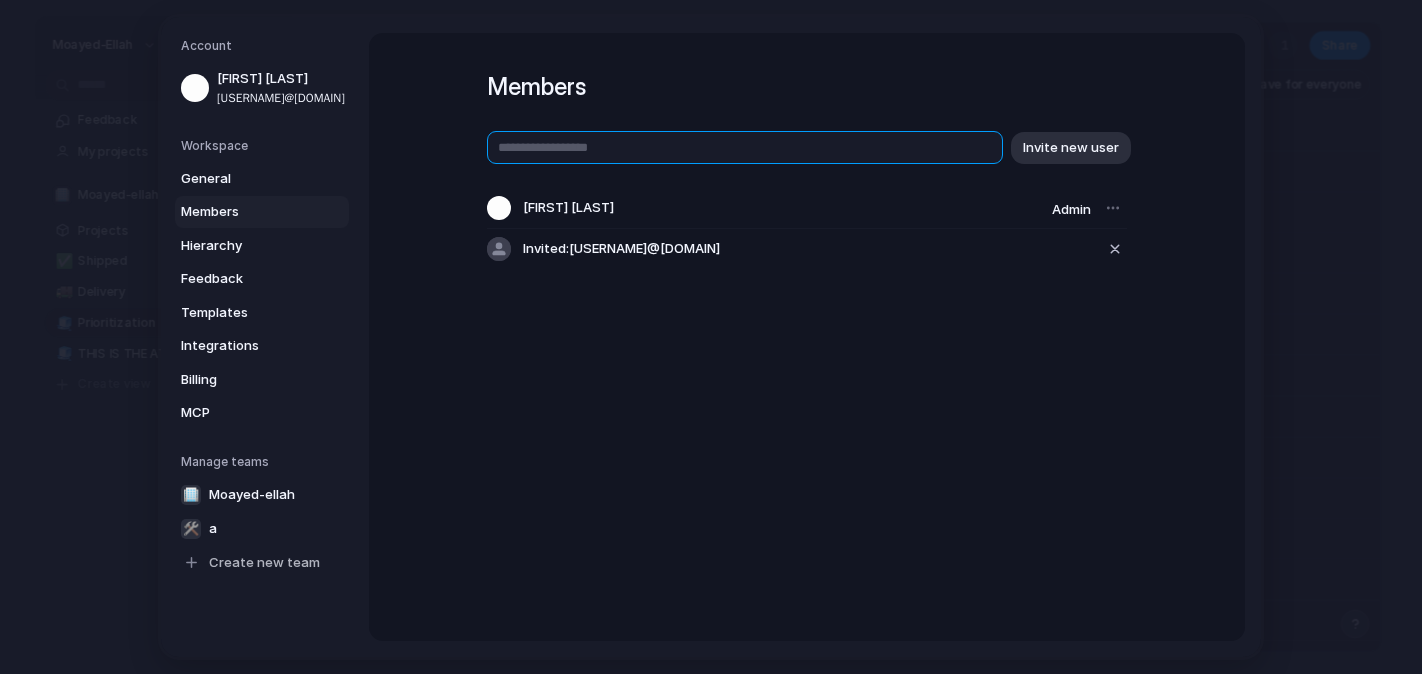 click at bounding box center [745, 147] 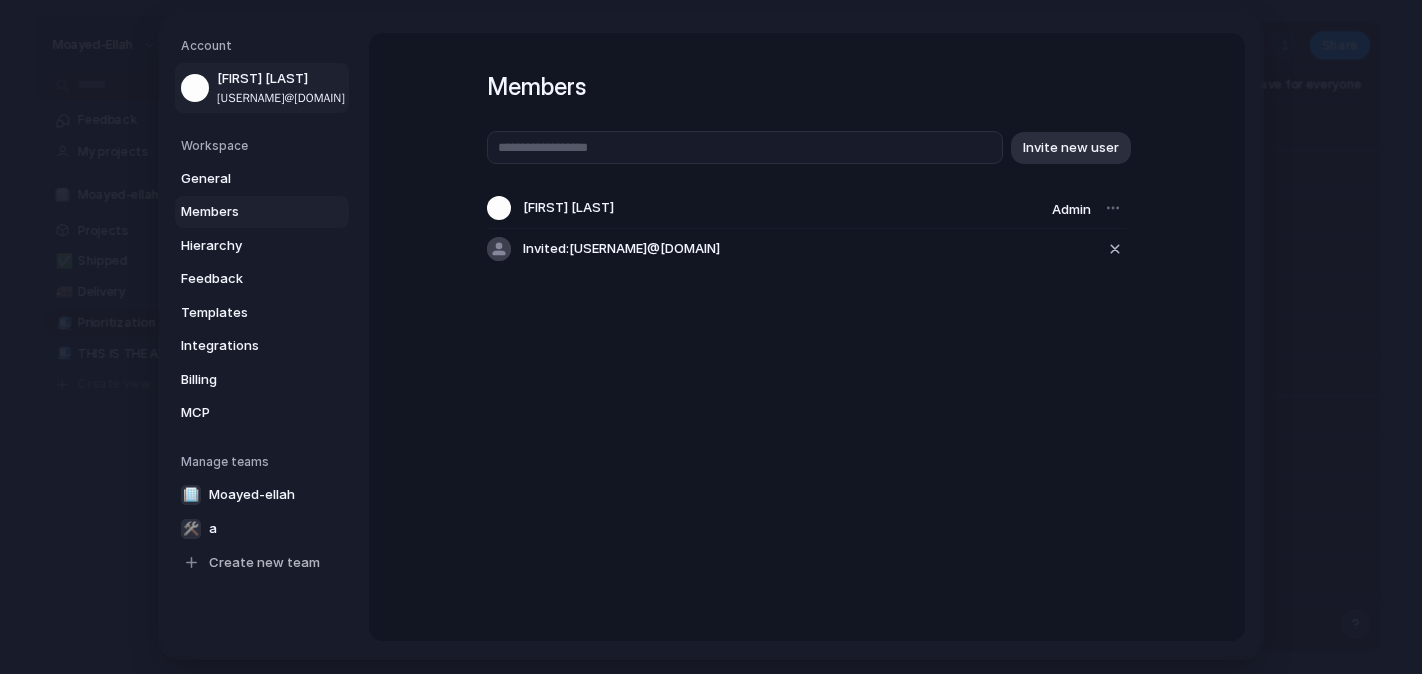 click on "[EMAIL]" at bounding box center (281, 97) 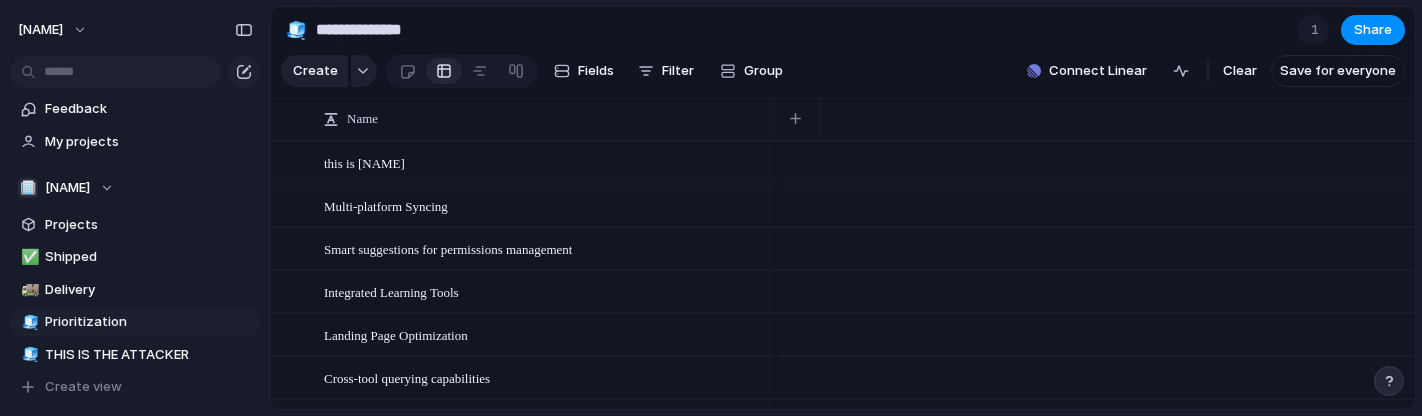scroll, scrollTop: 0, scrollLeft: 0, axis: both 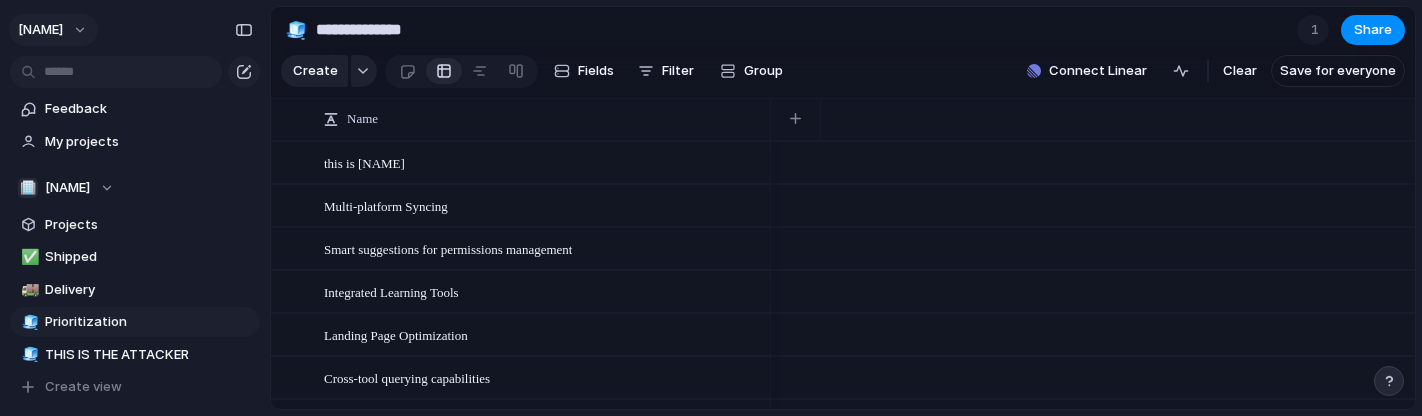 click on "[NAME]" at bounding box center (53, 30) 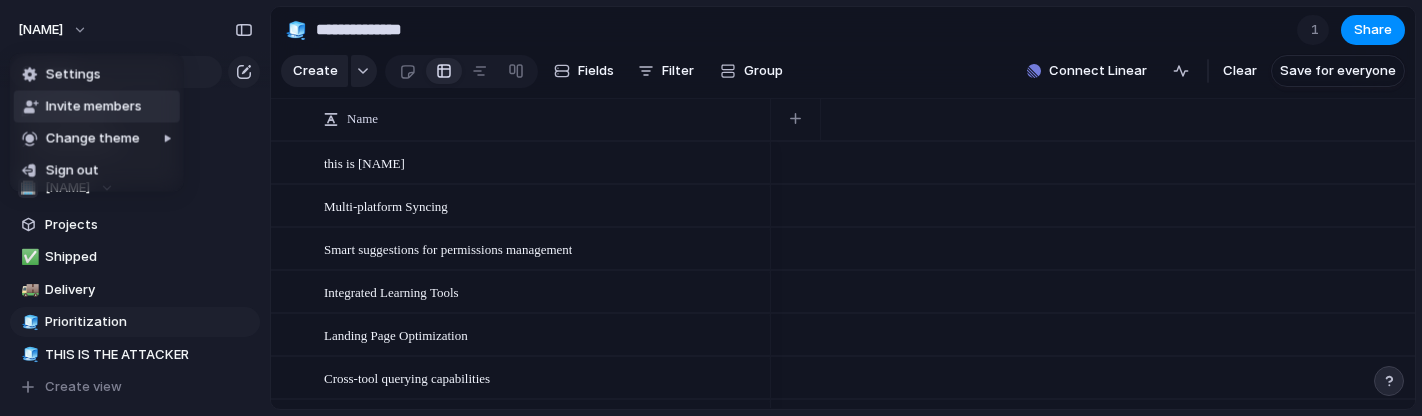 click on "Invite members" at bounding box center (94, 107) 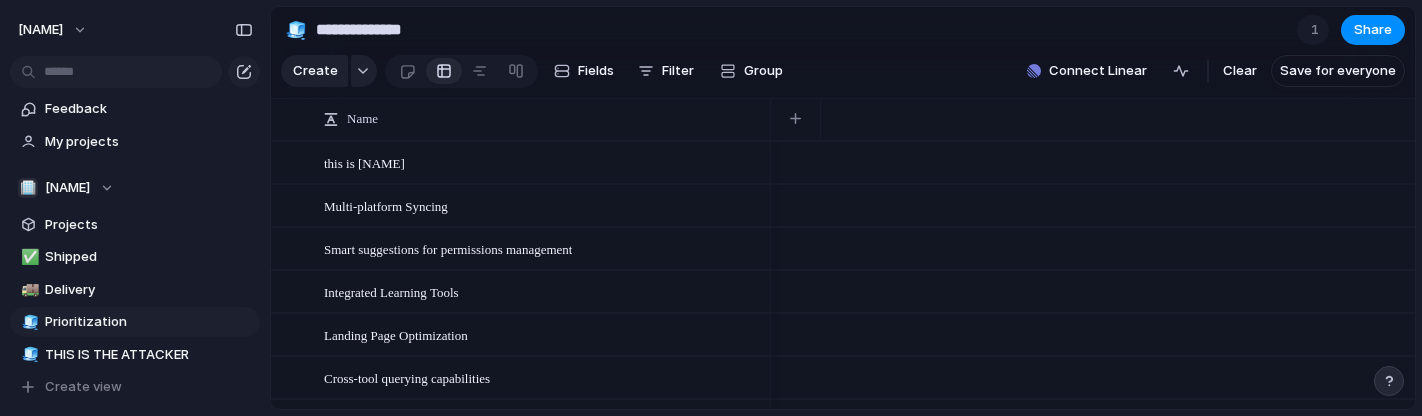 click on "[USERNAME]" at bounding box center [135, 26] 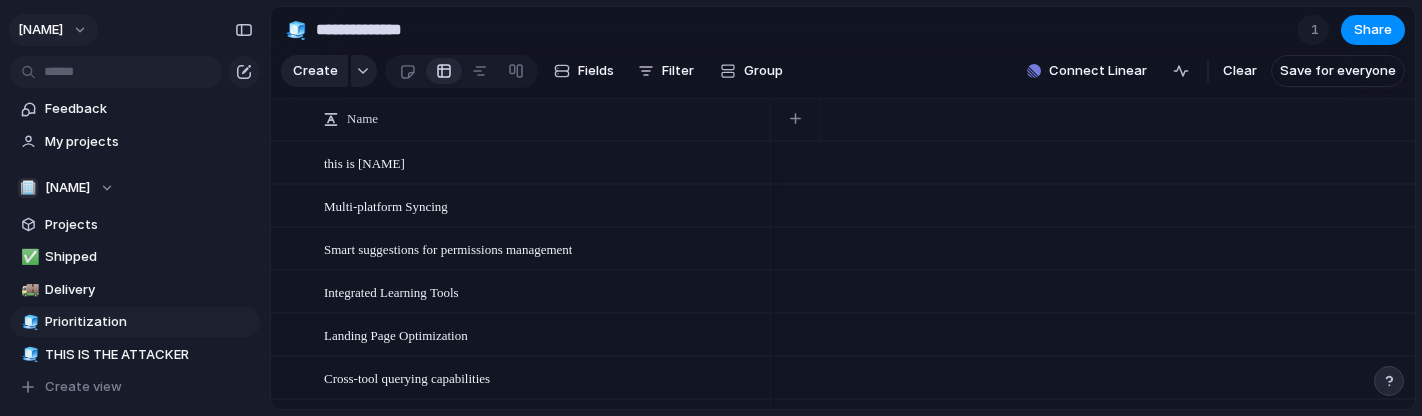 click on "[USERNAME]" at bounding box center [40, 30] 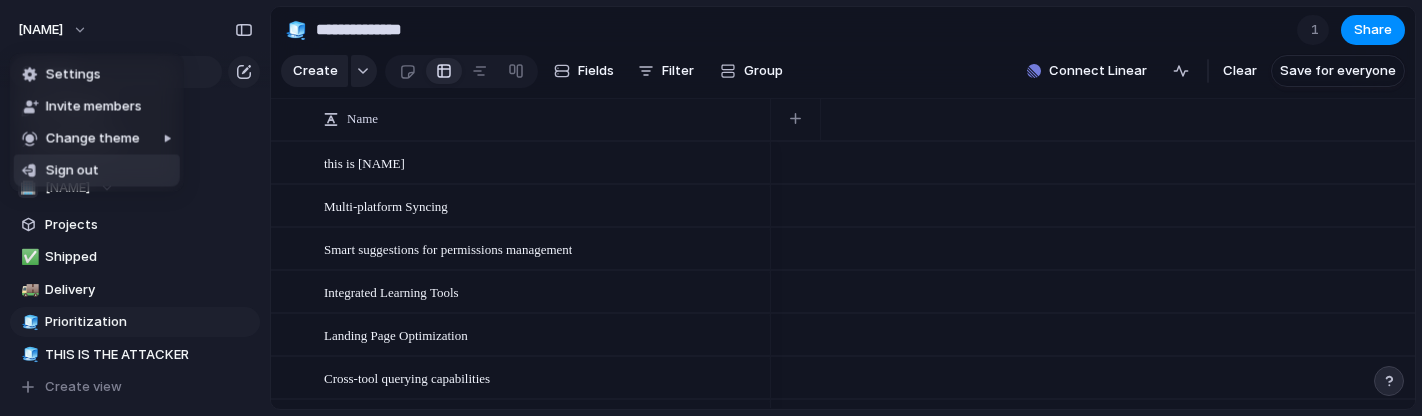 click on "Sign out" at bounding box center (97, 171) 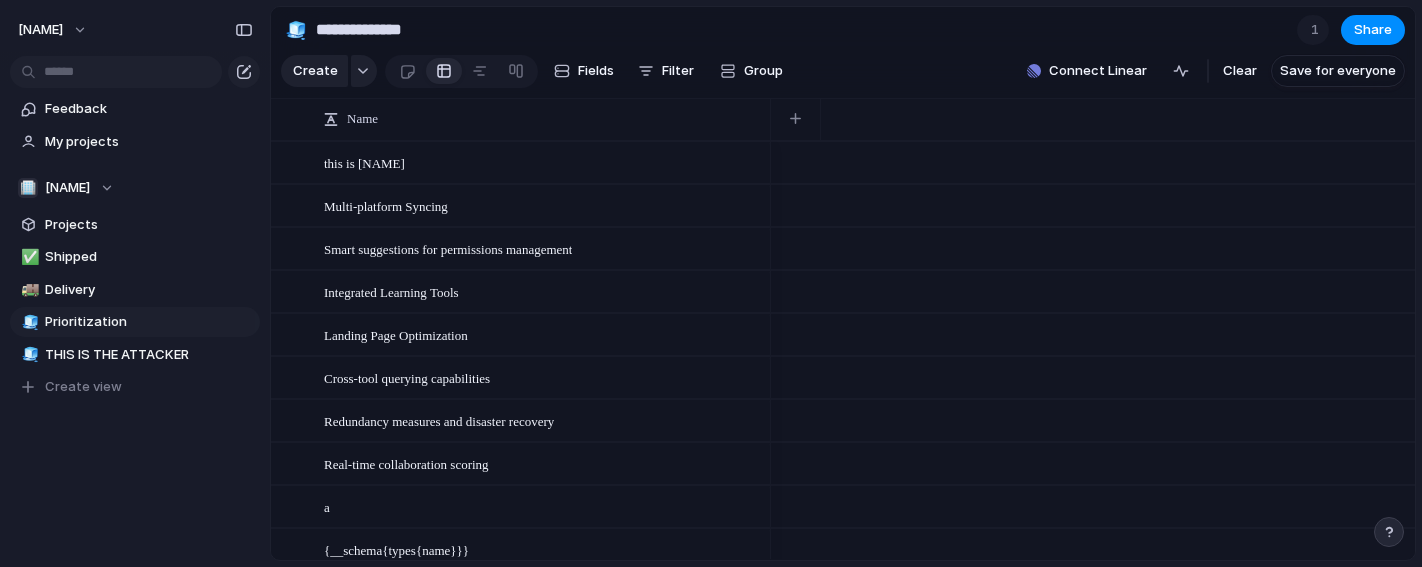 scroll, scrollTop: 0, scrollLeft: 0, axis: both 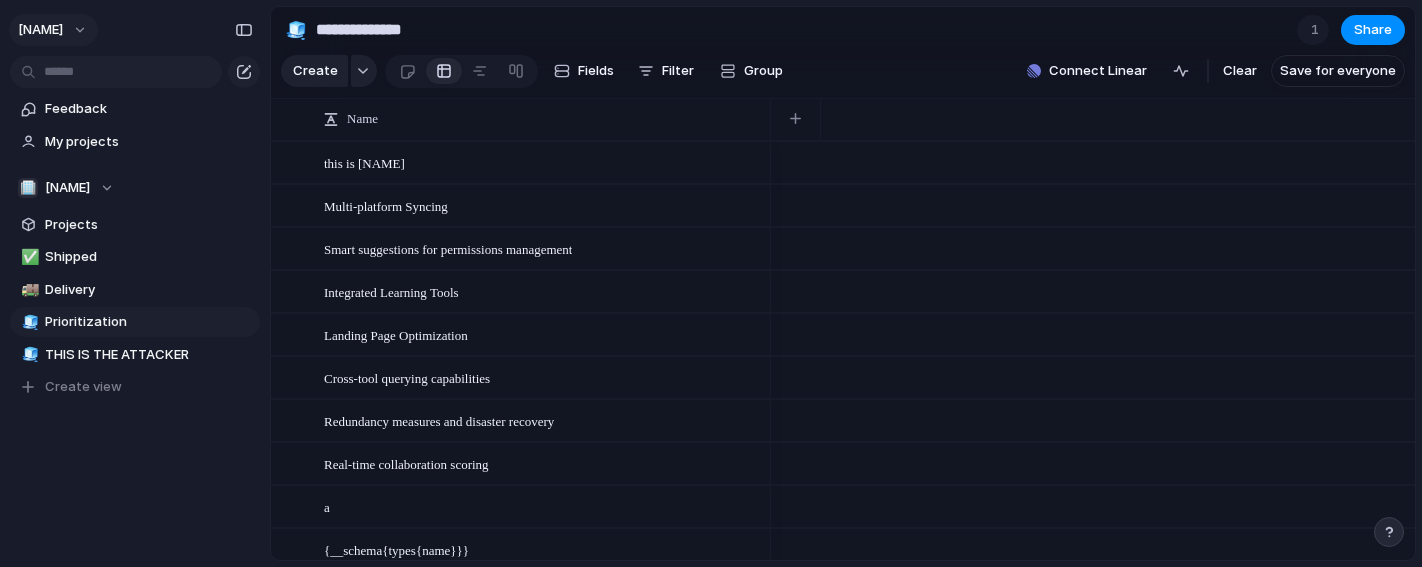 click on "[FIRST]-[LAST]" at bounding box center [53, 30] 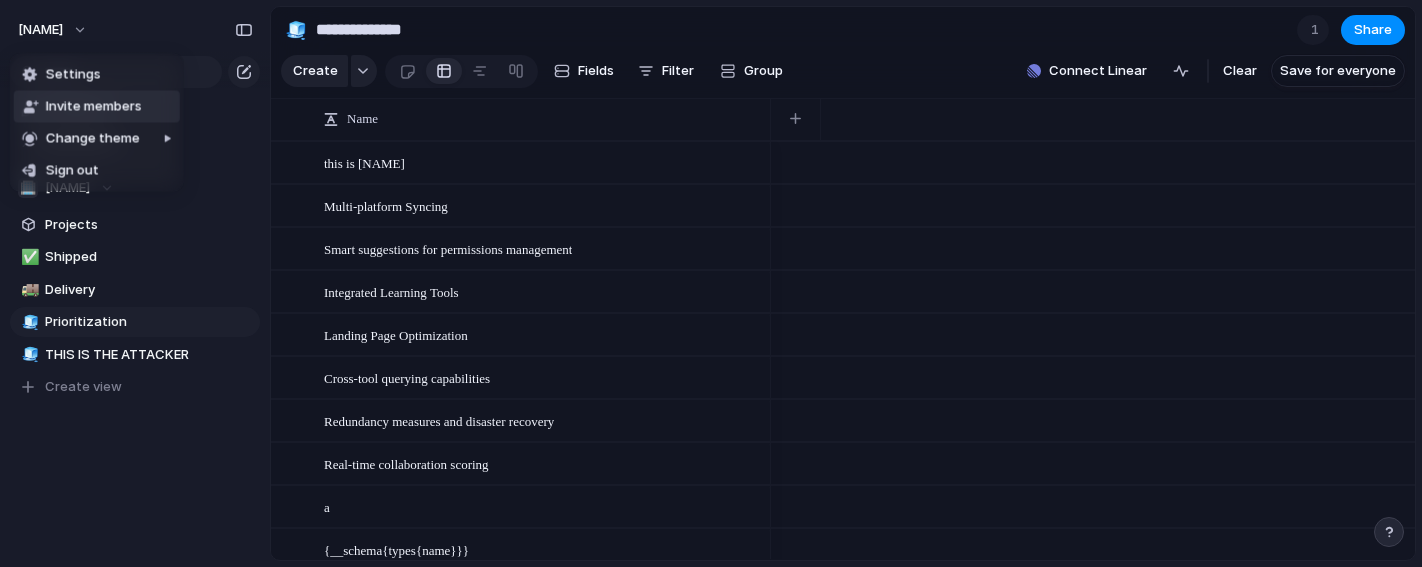 click on "Invite members" at bounding box center (94, 107) 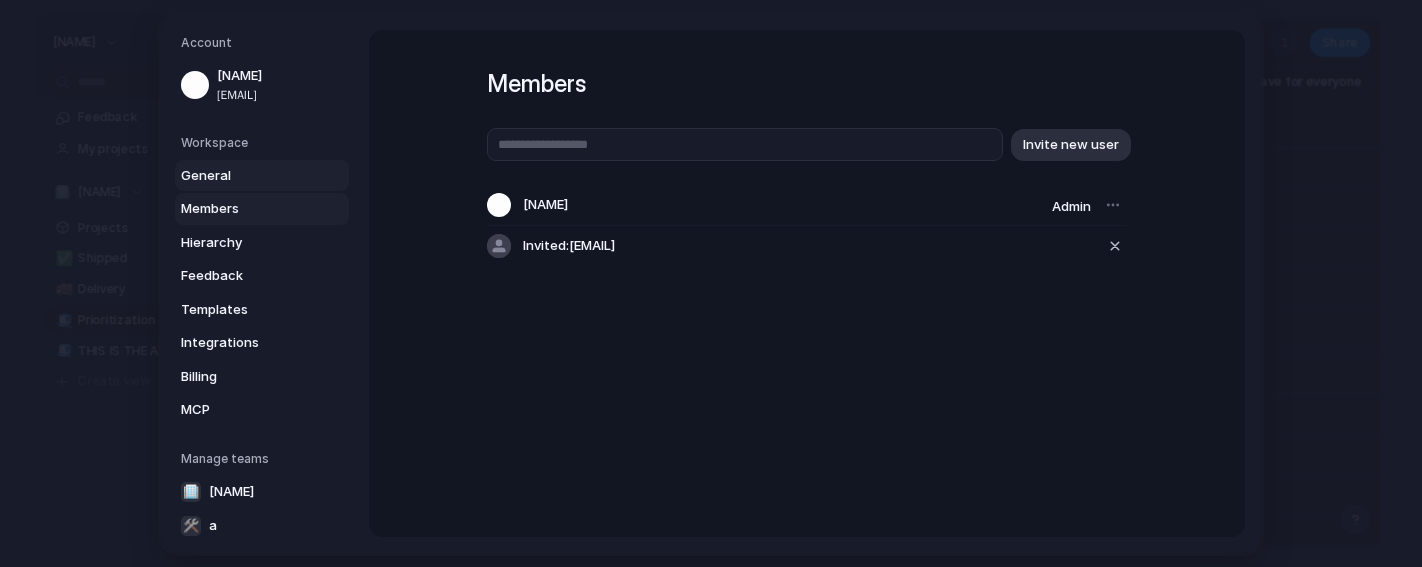 click on "General" at bounding box center (245, 176) 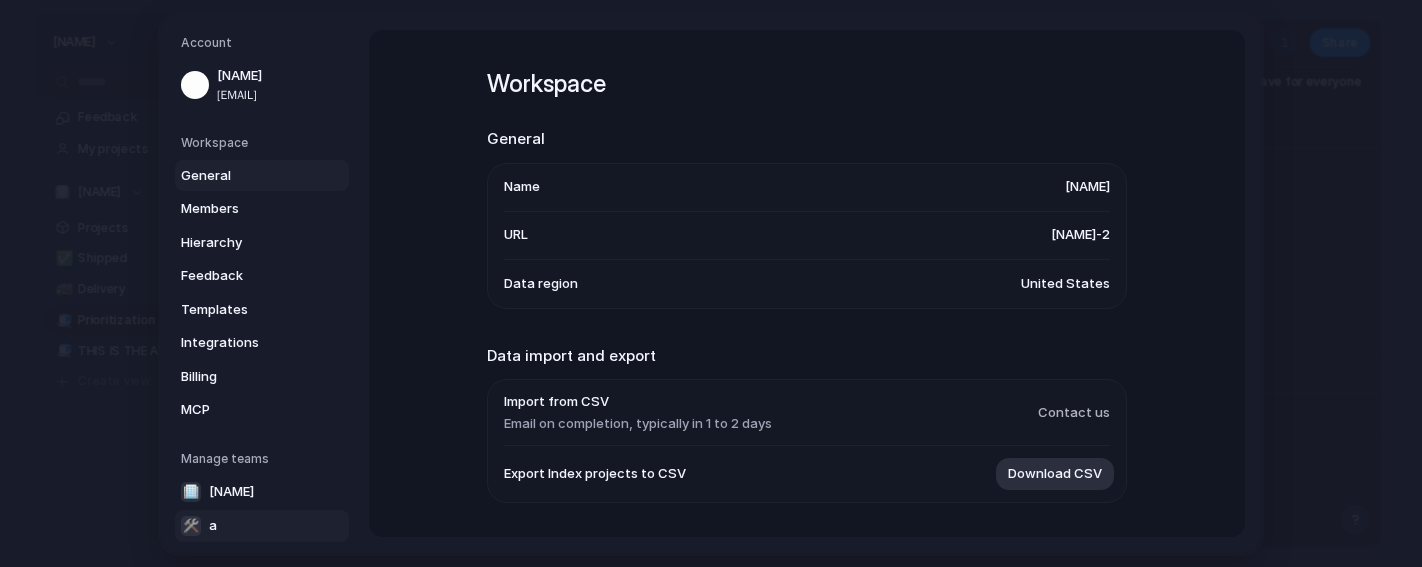 scroll, scrollTop: 43, scrollLeft: 0, axis: vertical 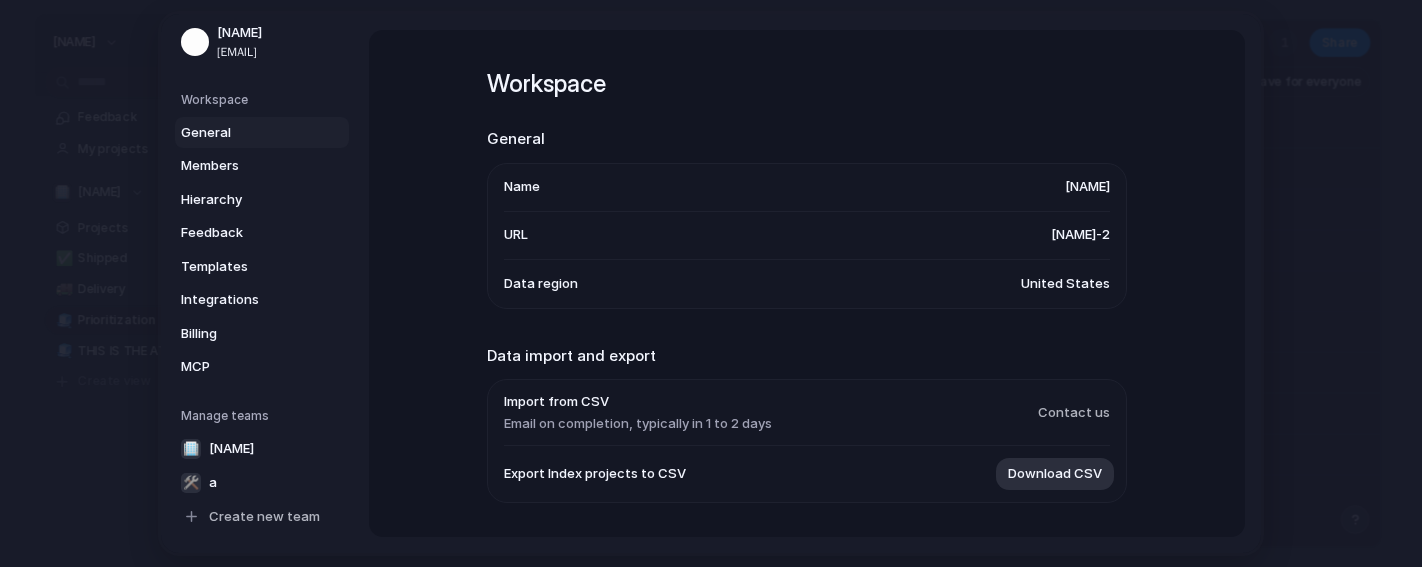 click on "Manage teams 🏢 Moayed-ellah 🛠️ a Create new team" at bounding box center [265, 470] 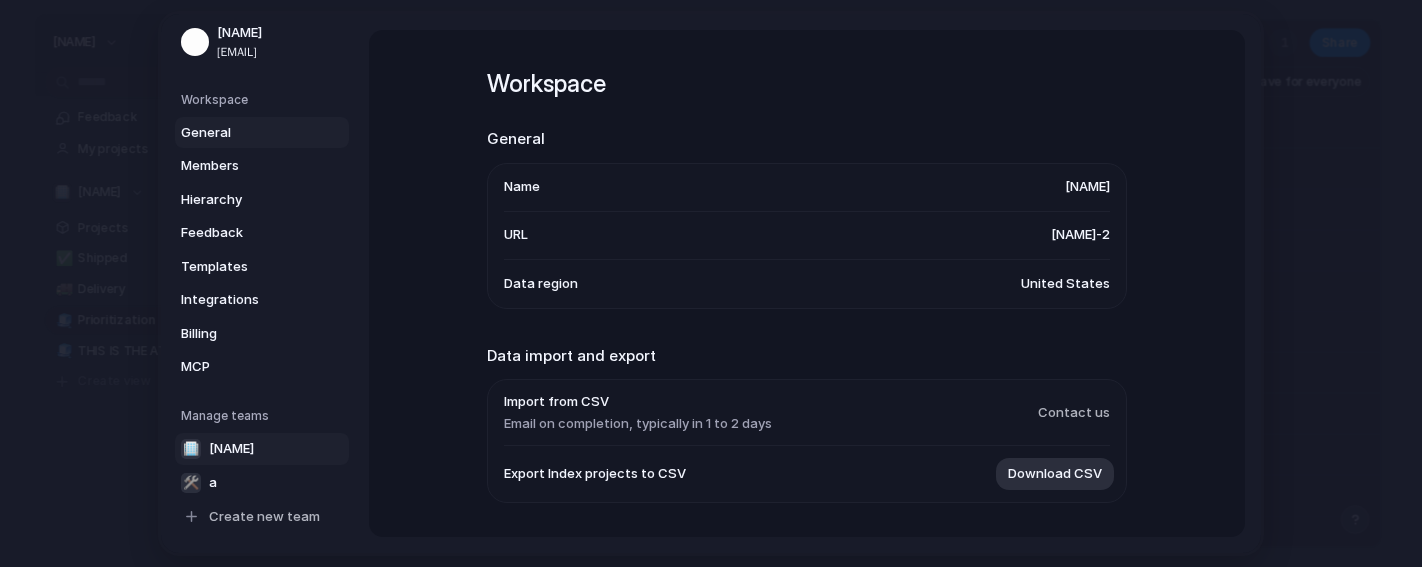 click on "Moayed-ellah" at bounding box center [231, 449] 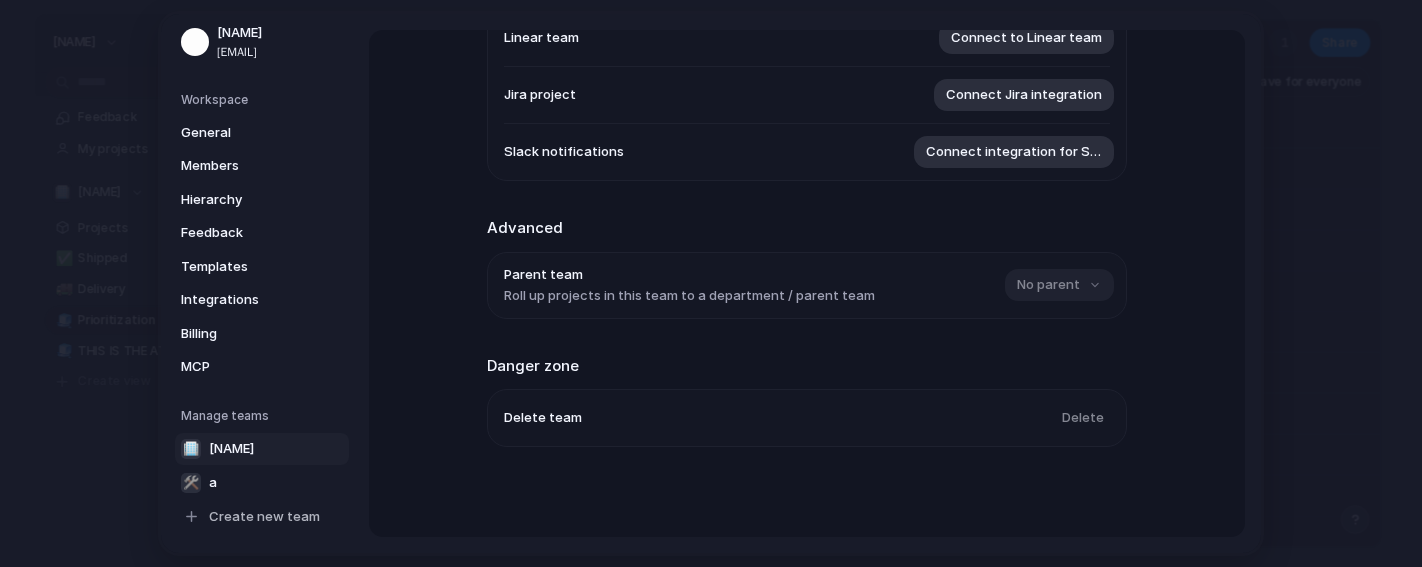 scroll, scrollTop: 0, scrollLeft: 0, axis: both 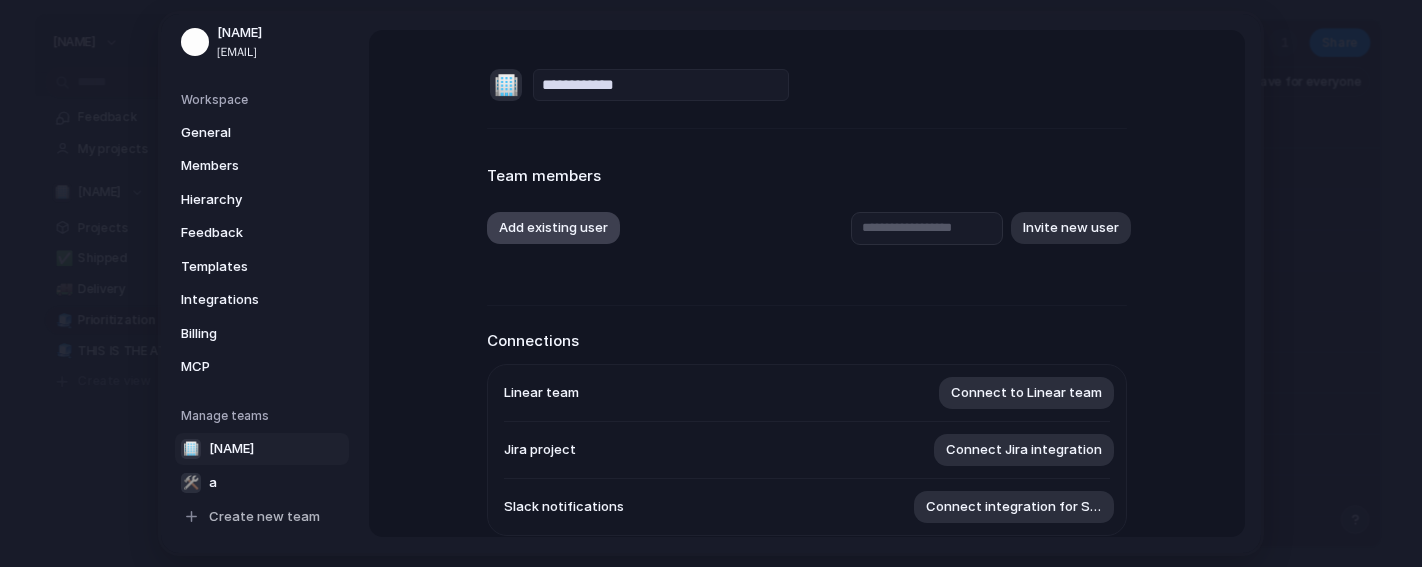 click on "Add existing user" at bounding box center [553, 228] 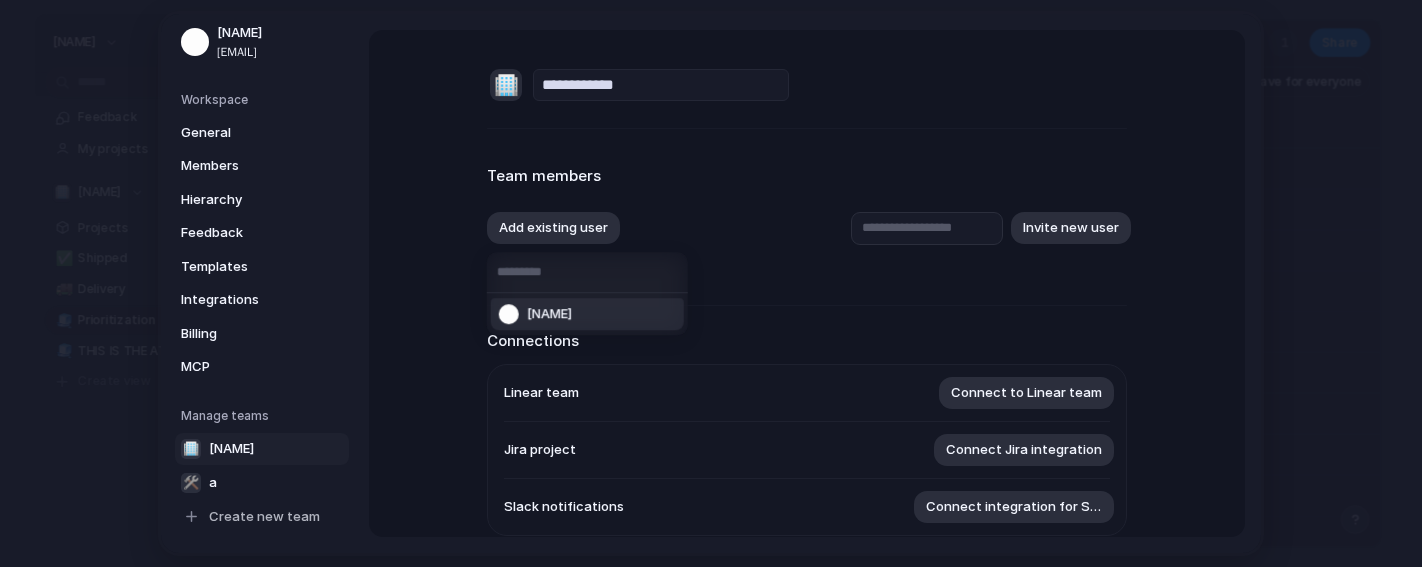 click on "[FIRST] [LAST]" at bounding box center [549, 315] 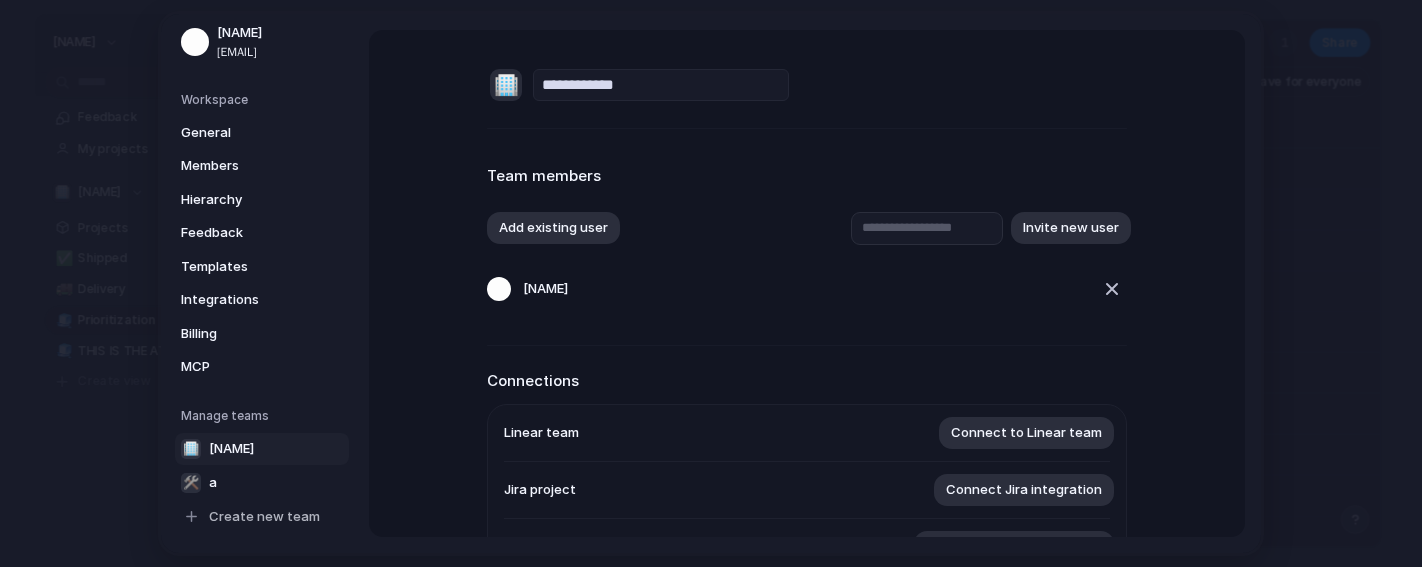 click on "[FIRST] [LAST]" at bounding box center [545, 289] 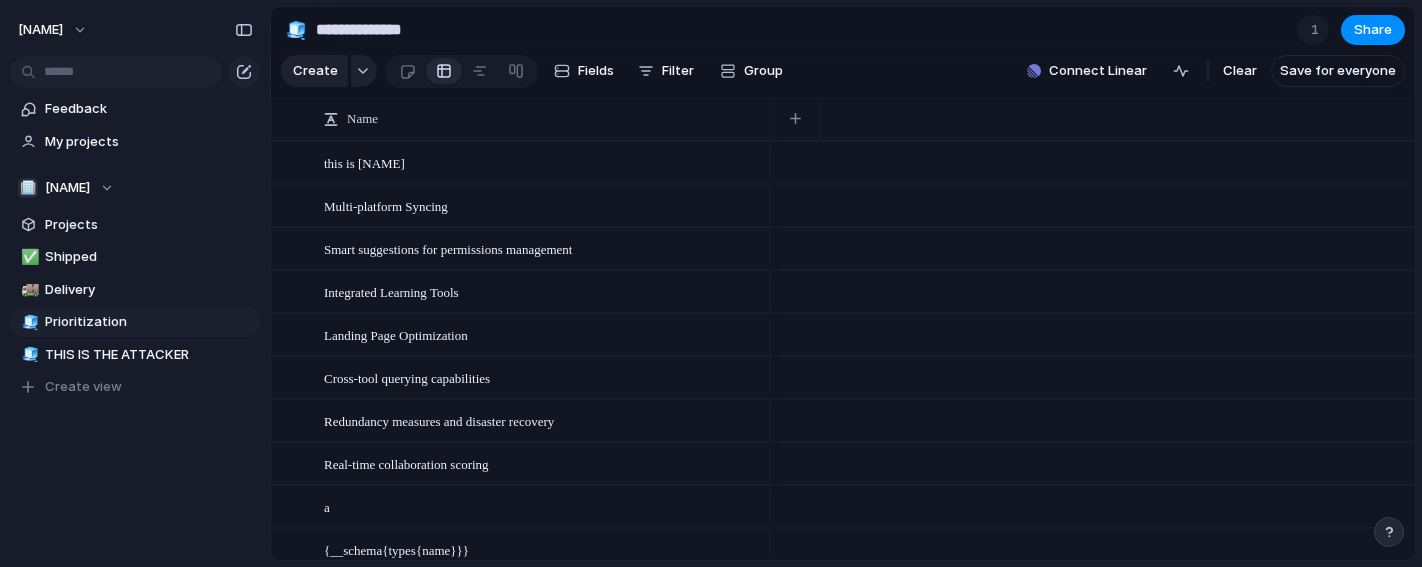 click on "[USERNAME]" at bounding box center [135, 26] 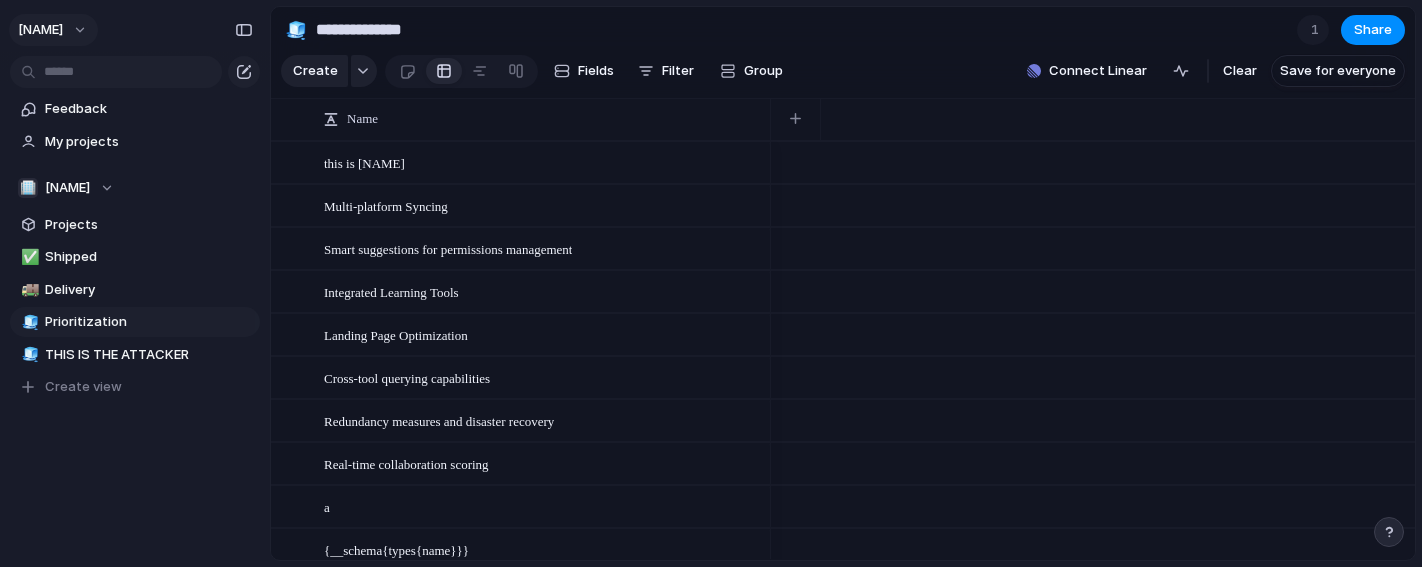 click on "[USERNAME]" at bounding box center (53, 30) 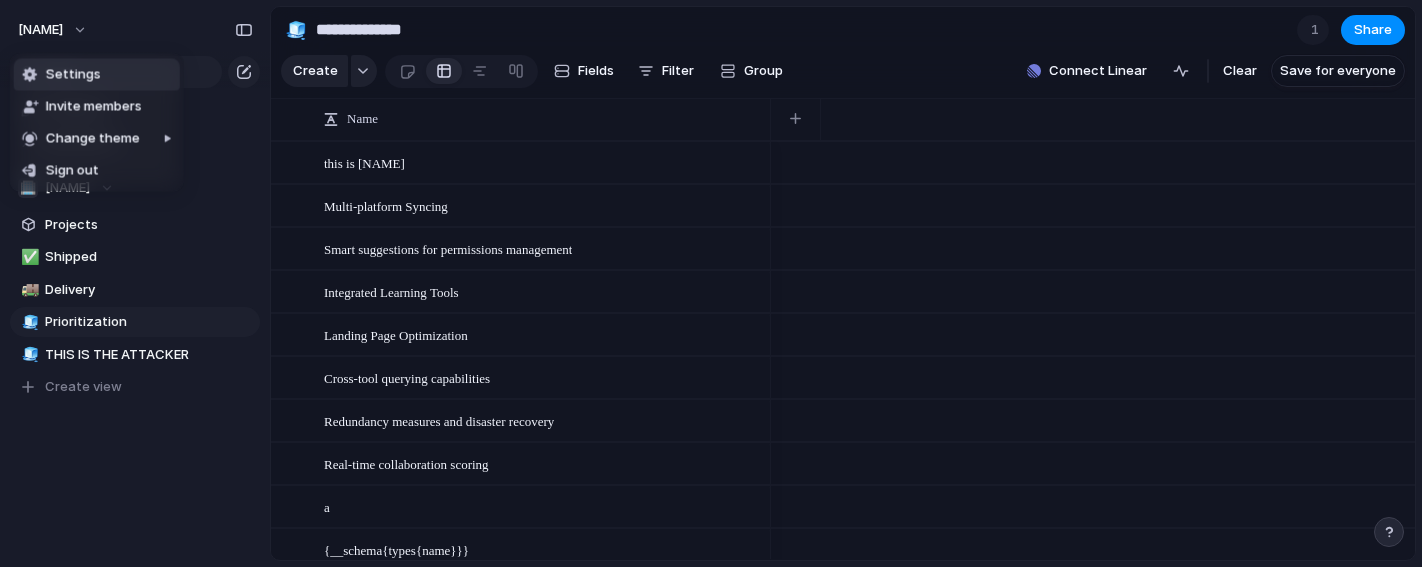 click on "Settings" at bounding box center [97, 75] 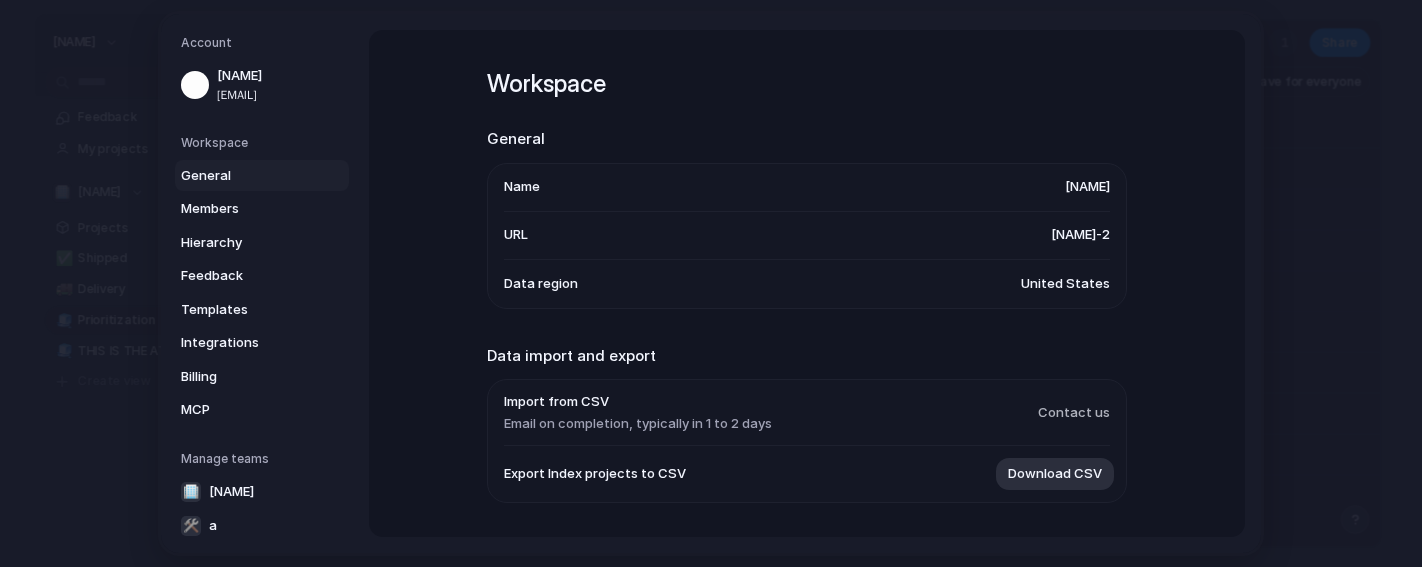 scroll, scrollTop: 180, scrollLeft: 0, axis: vertical 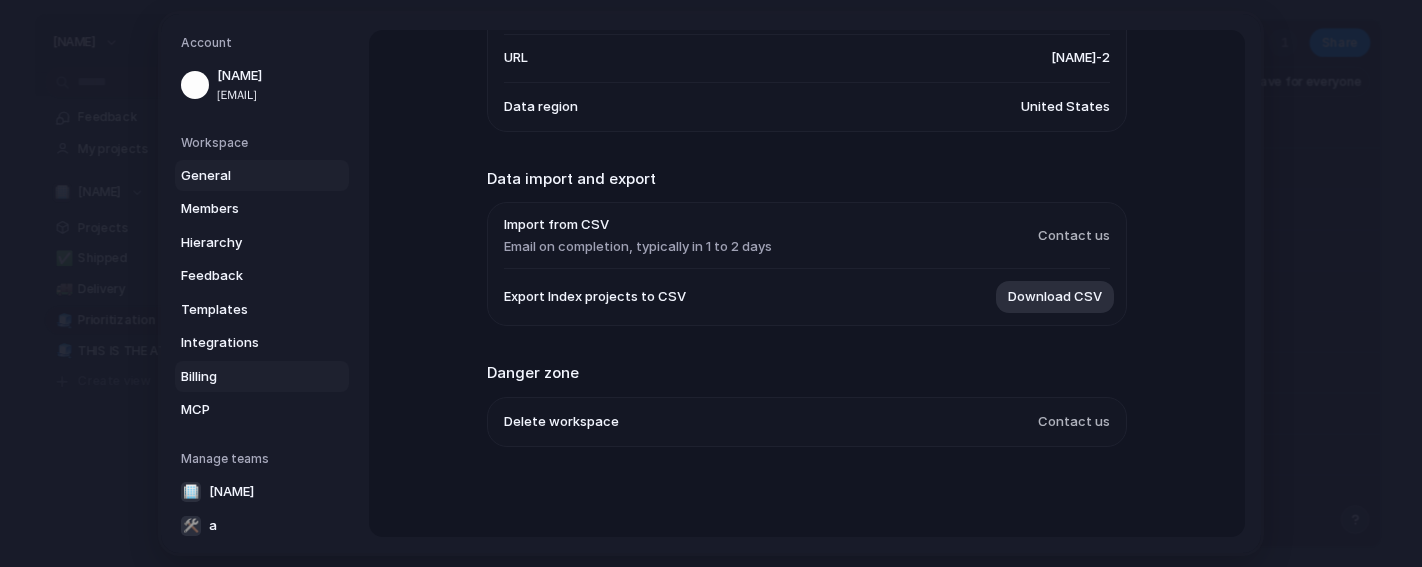 click on "Billing" at bounding box center (245, 377) 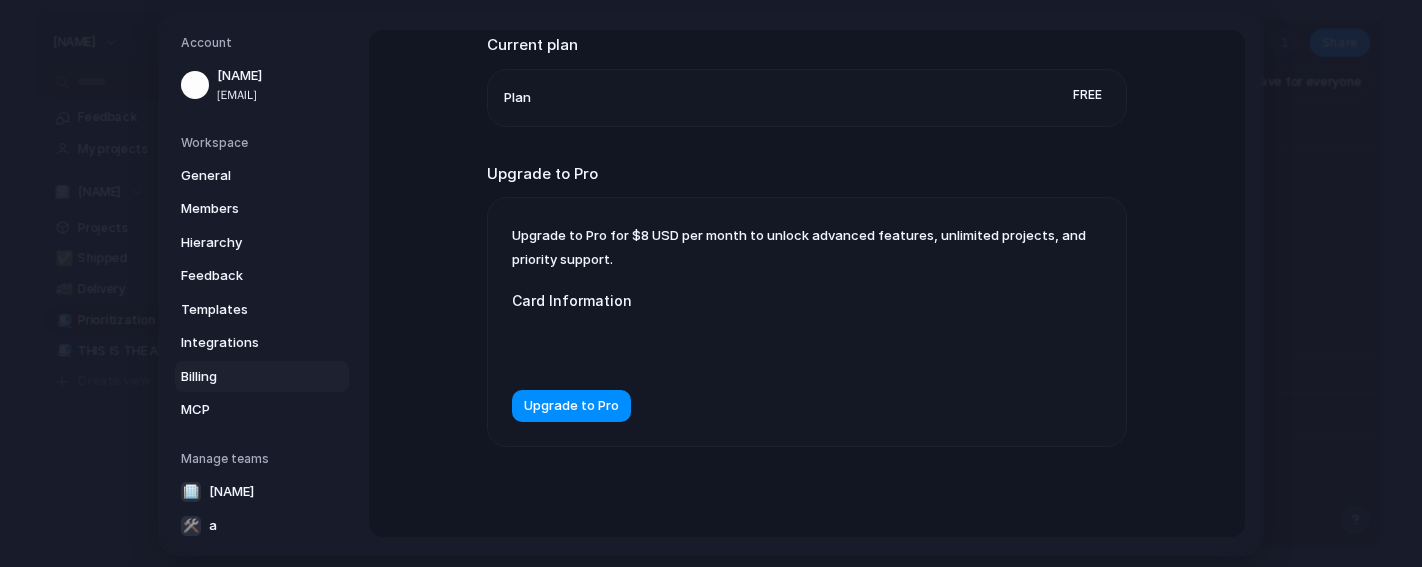 scroll, scrollTop: 97, scrollLeft: 0, axis: vertical 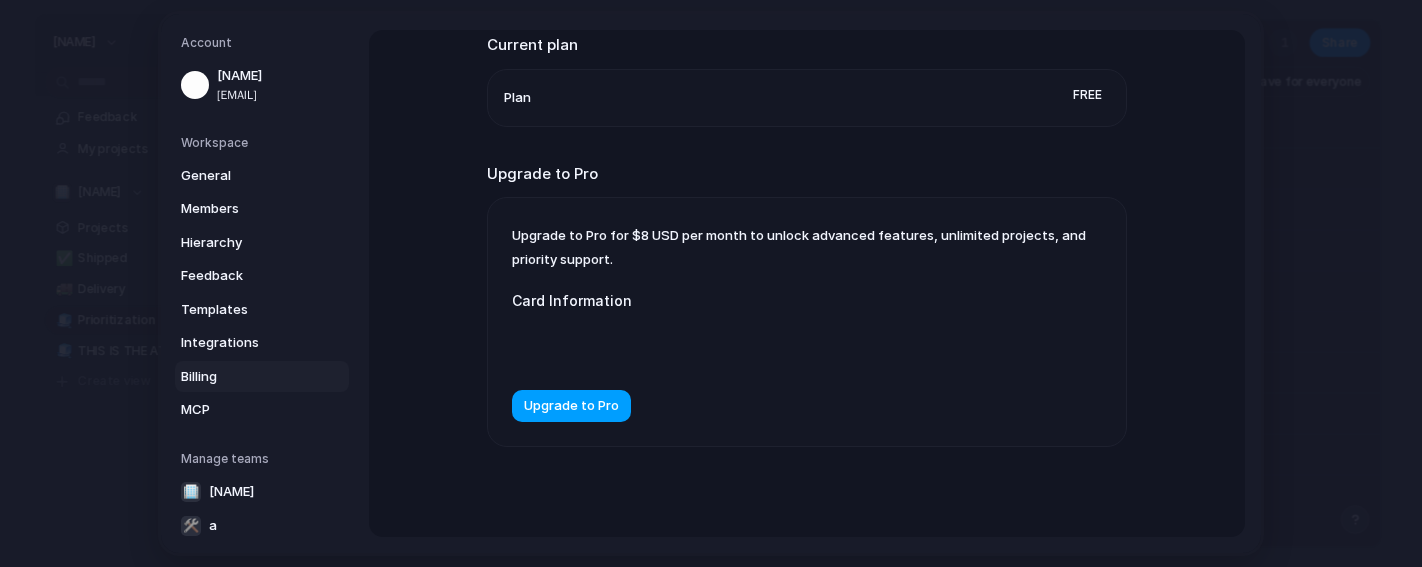 click on "Upgrade to Pro" at bounding box center (571, 407) 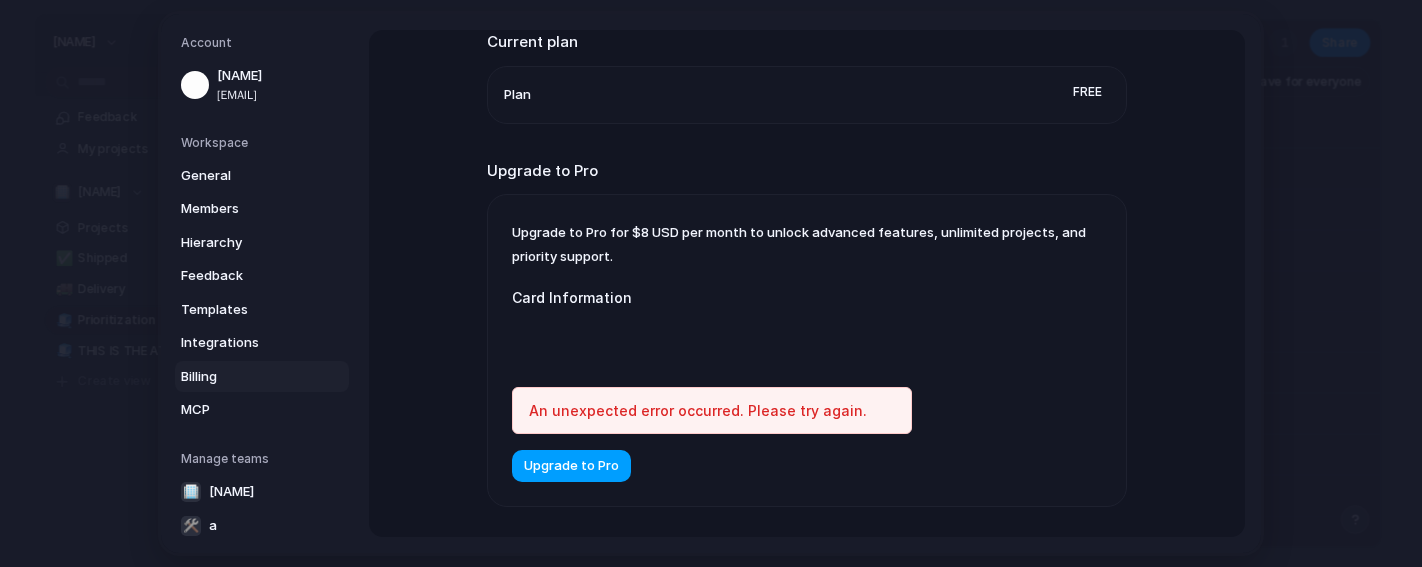 click on "Upgrade to Pro" at bounding box center [571, 467] 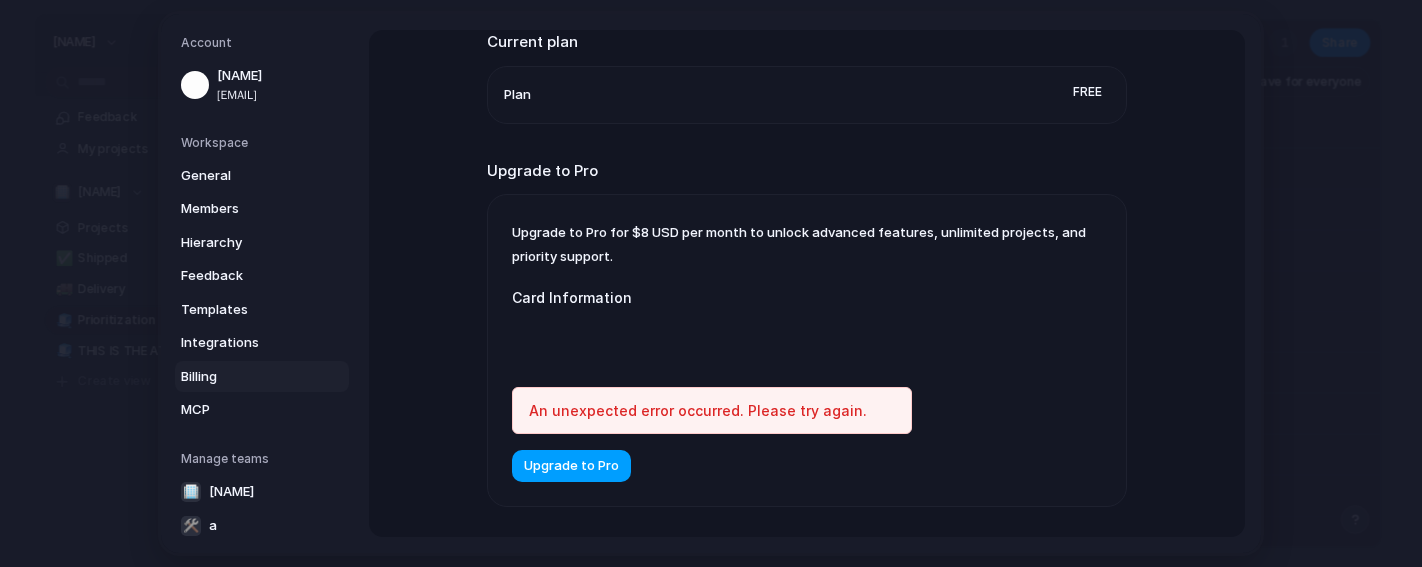 click on "Upgrade to Pro" at bounding box center [571, 467] 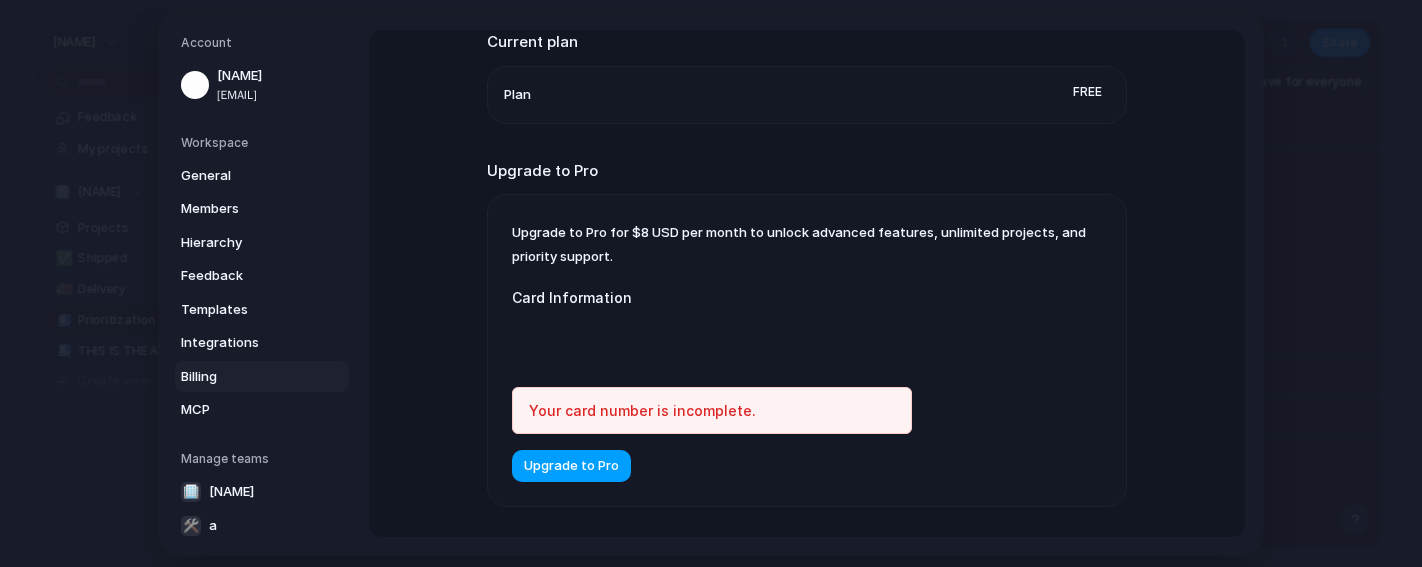 click on "Upgrade to Pro" at bounding box center (571, 467) 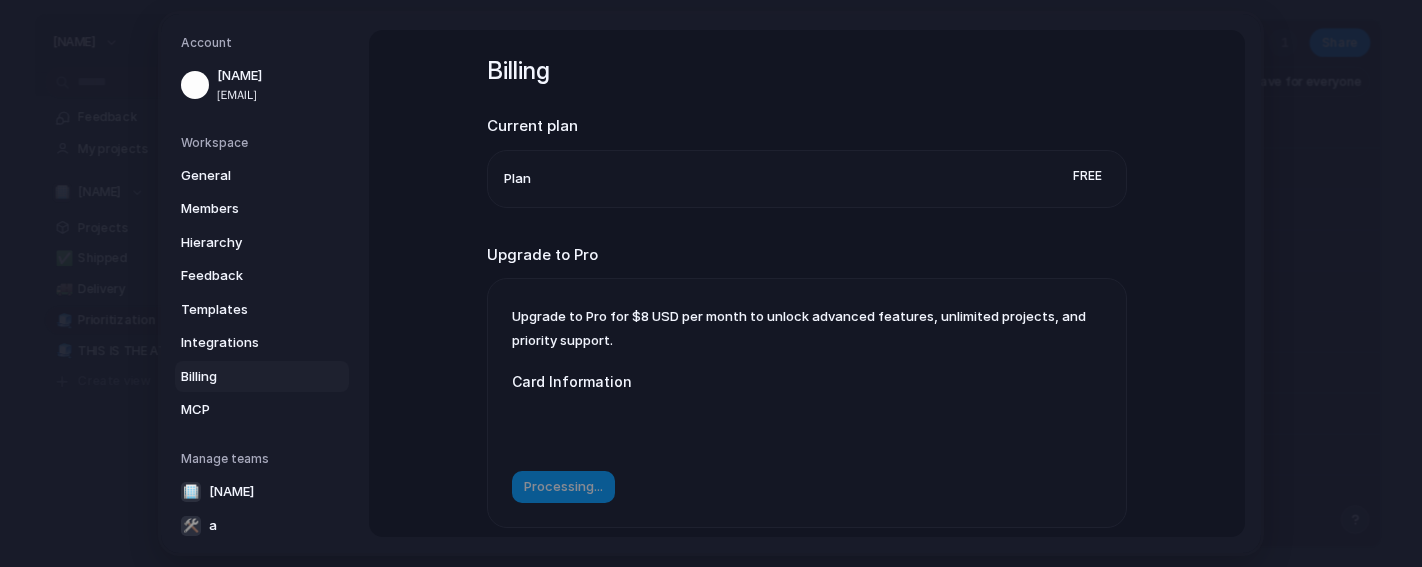 scroll, scrollTop: 0, scrollLeft: 0, axis: both 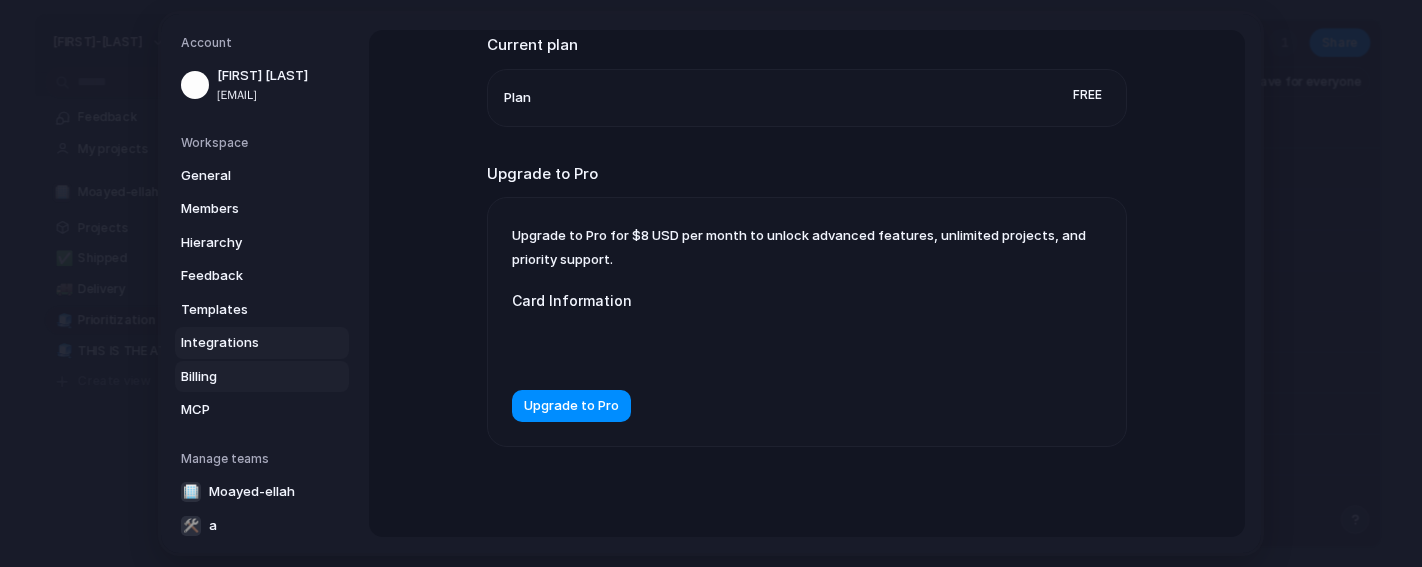 click on "Integrations" at bounding box center [245, 343] 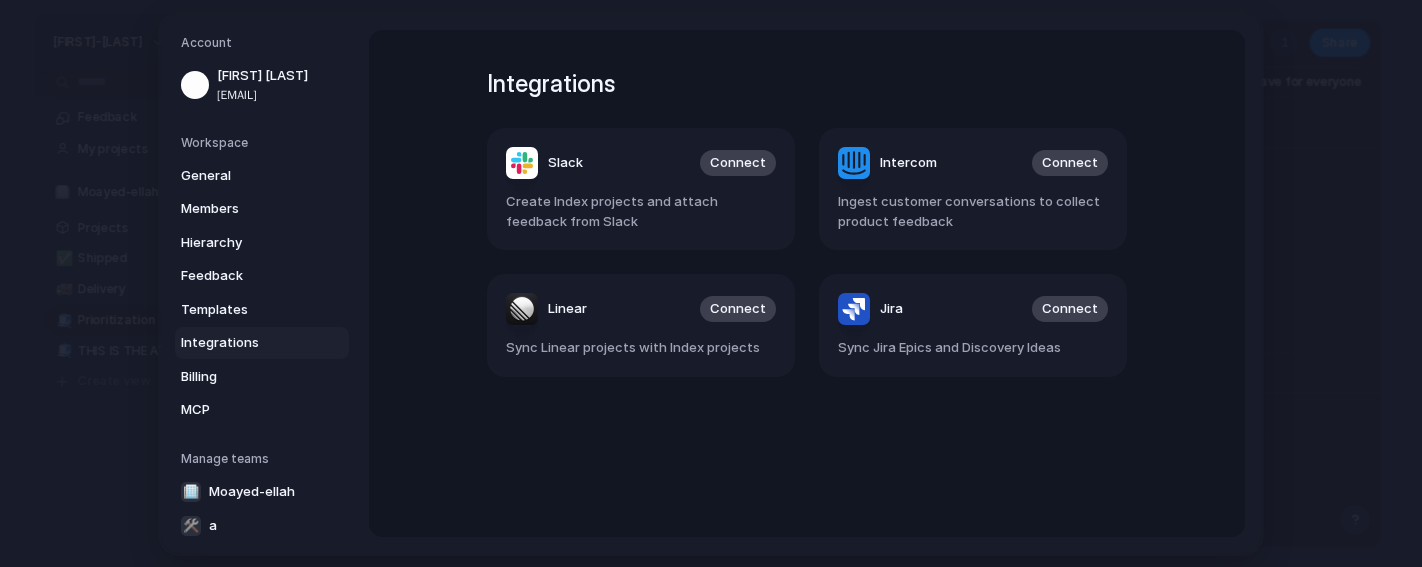scroll, scrollTop: 0, scrollLeft: 0, axis: both 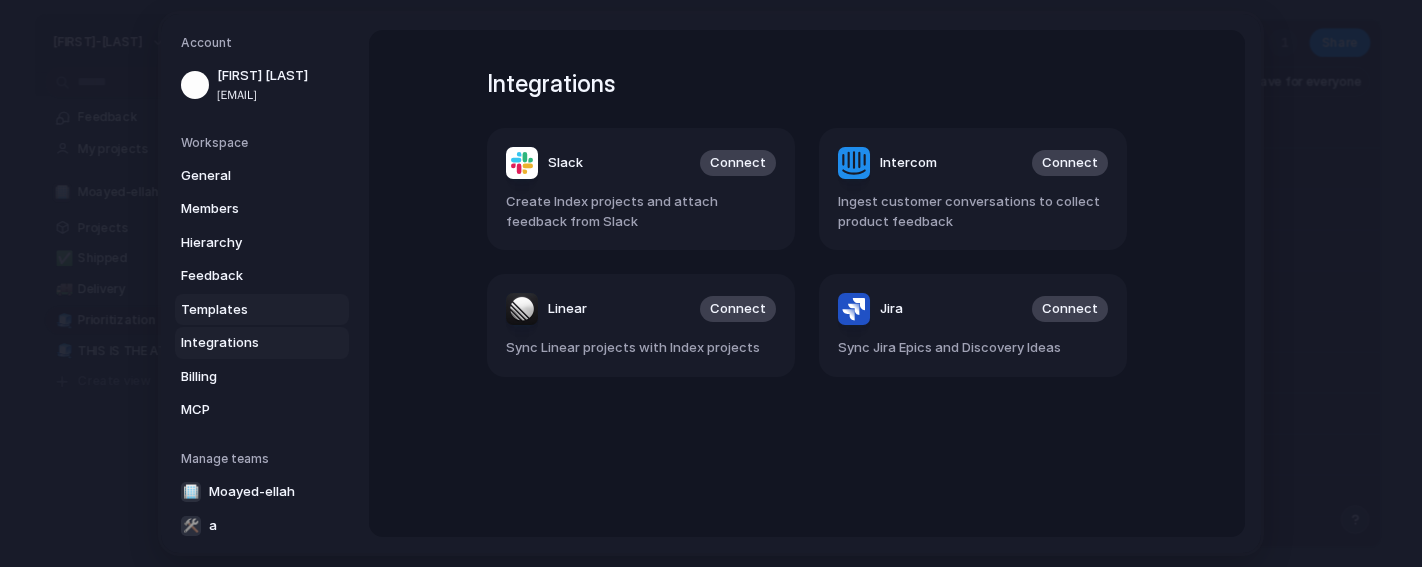 click on "Templates" at bounding box center [245, 310] 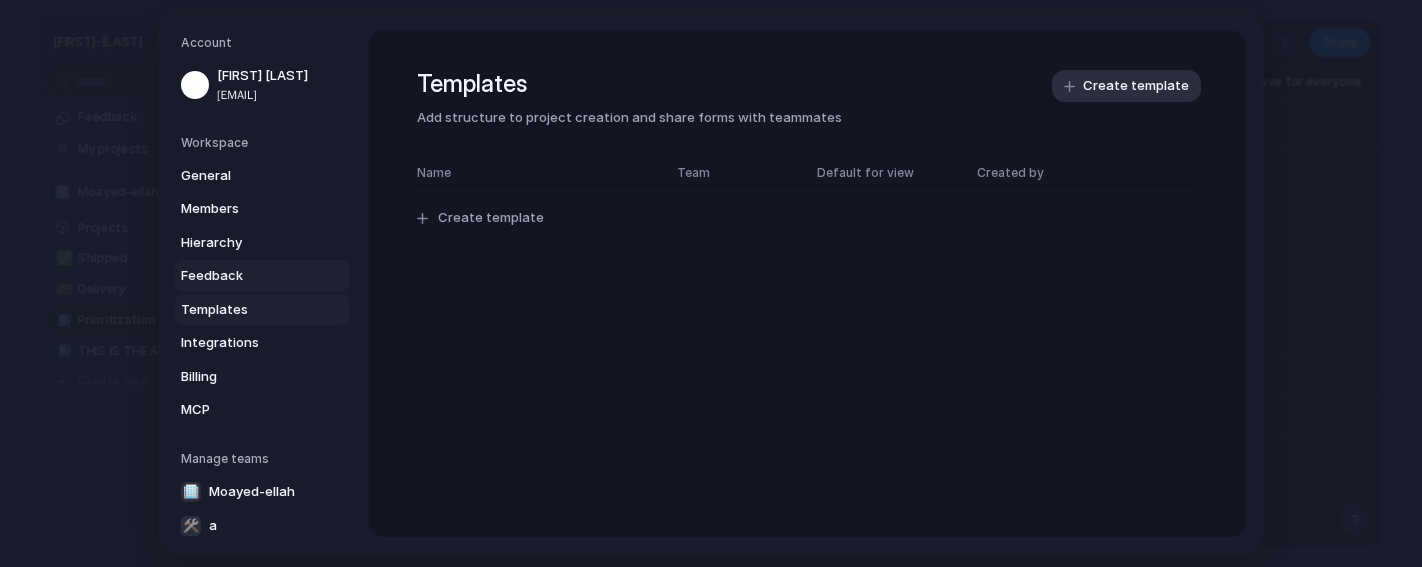 click on "Feedback" at bounding box center (245, 276) 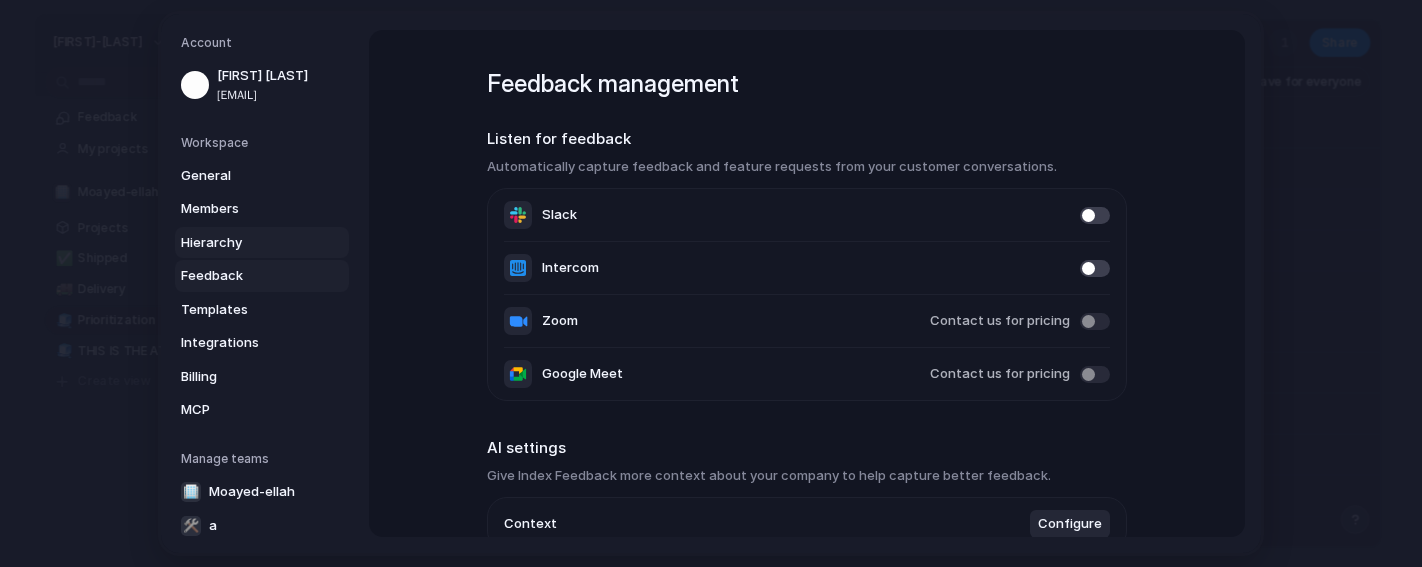 click on "Hierarchy" at bounding box center [245, 243] 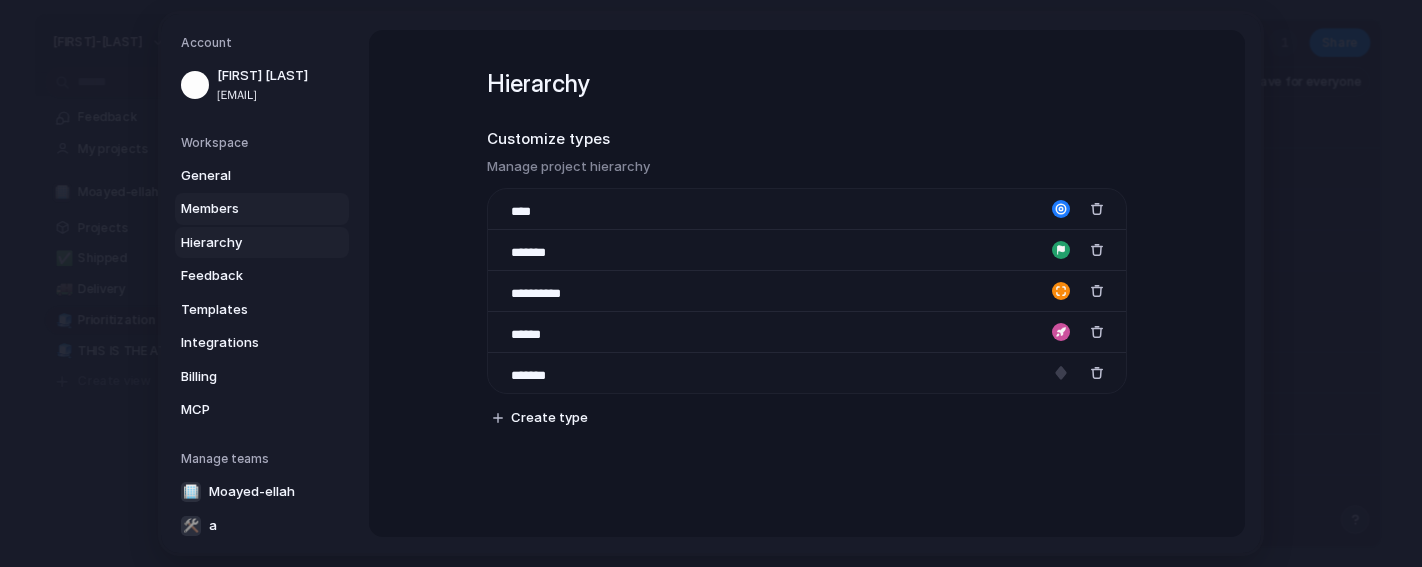 click on "Members" at bounding box center (245, 209) 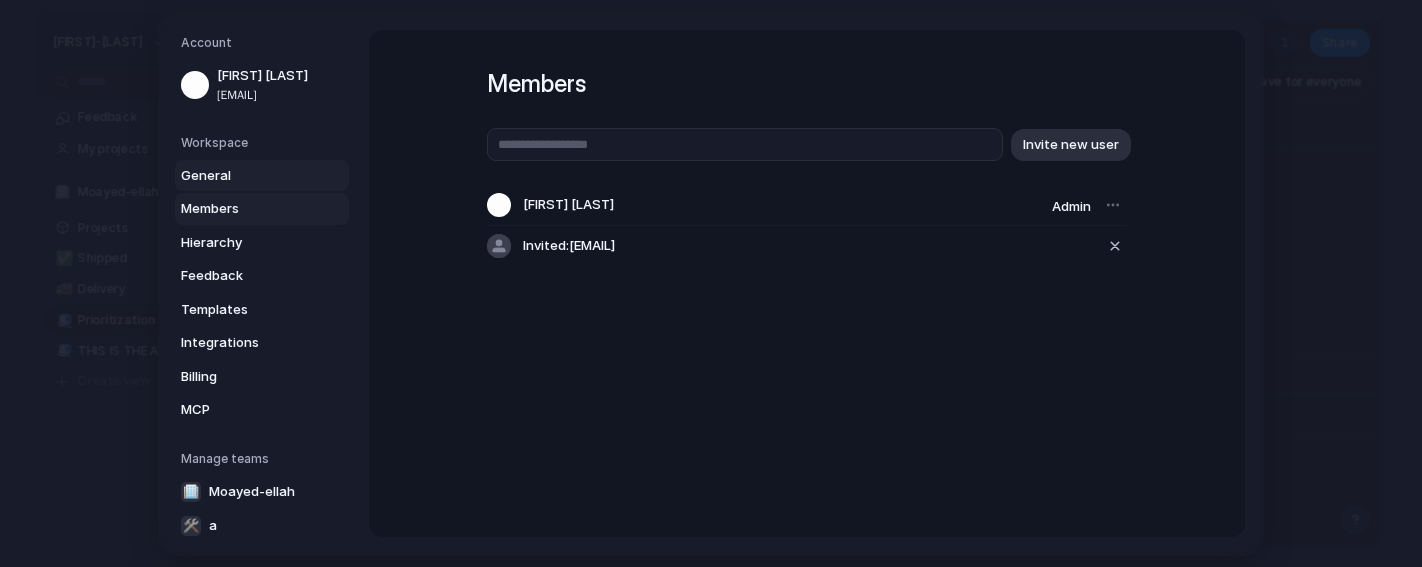 click on "General" at bounding box center (245, 176) 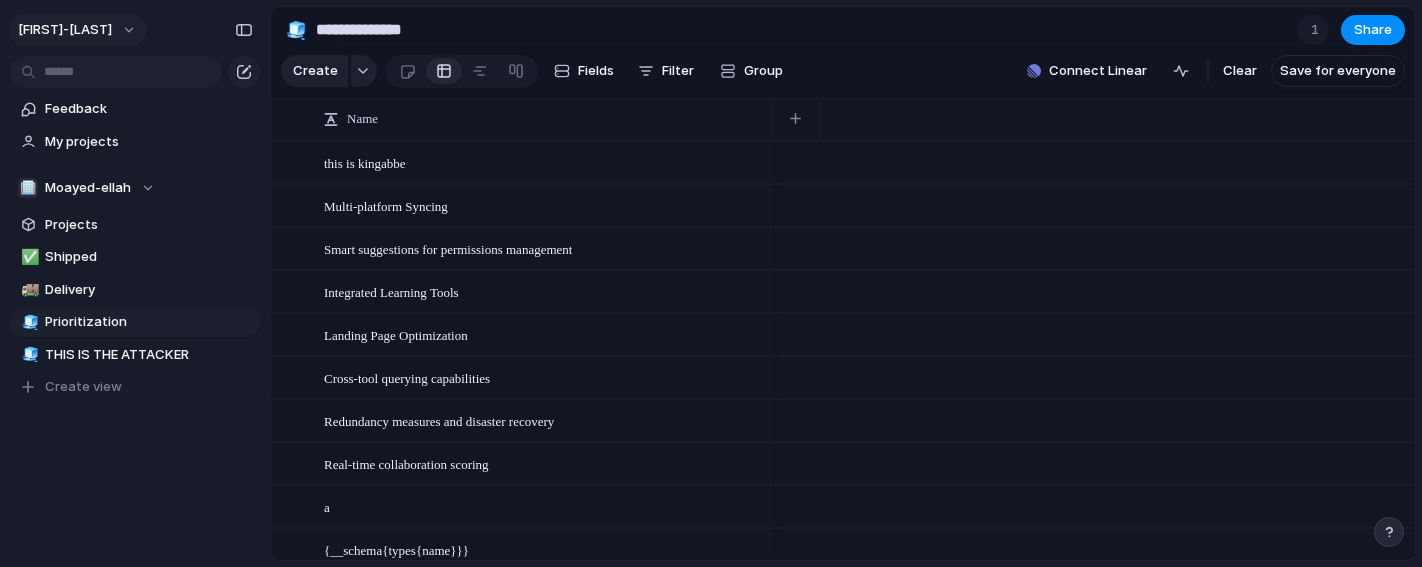 click on "[USERNAME]" at bounding box center [78, 30] 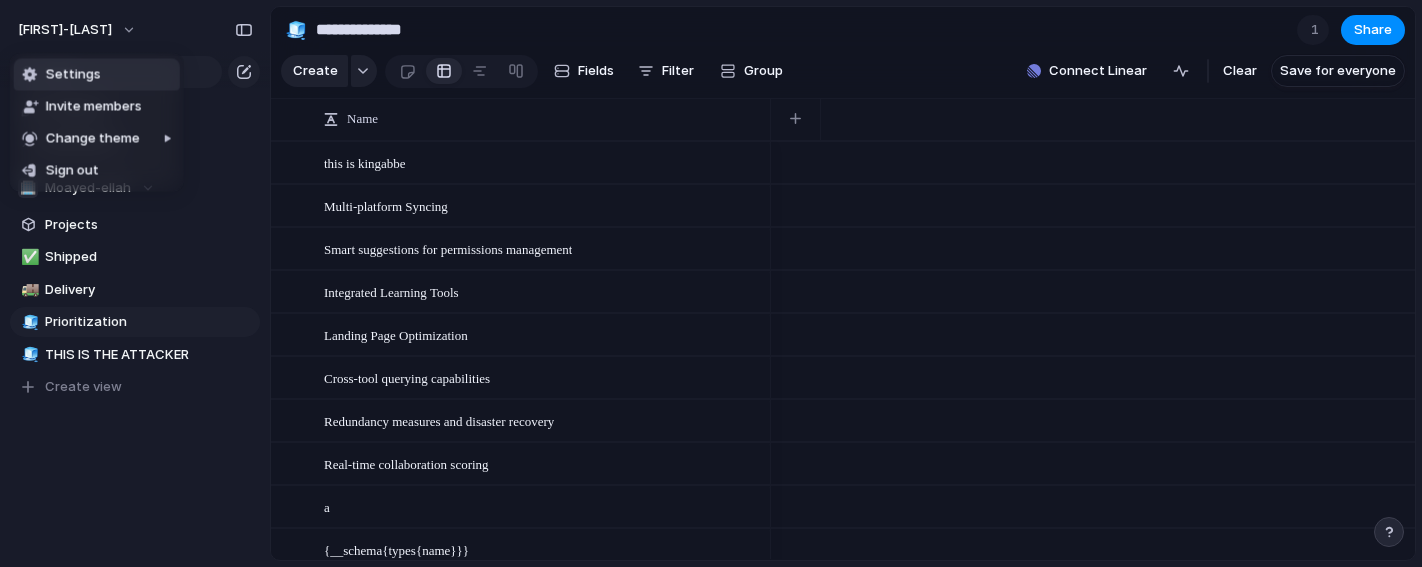 click on "Settings" at bounding box center [97, 75] 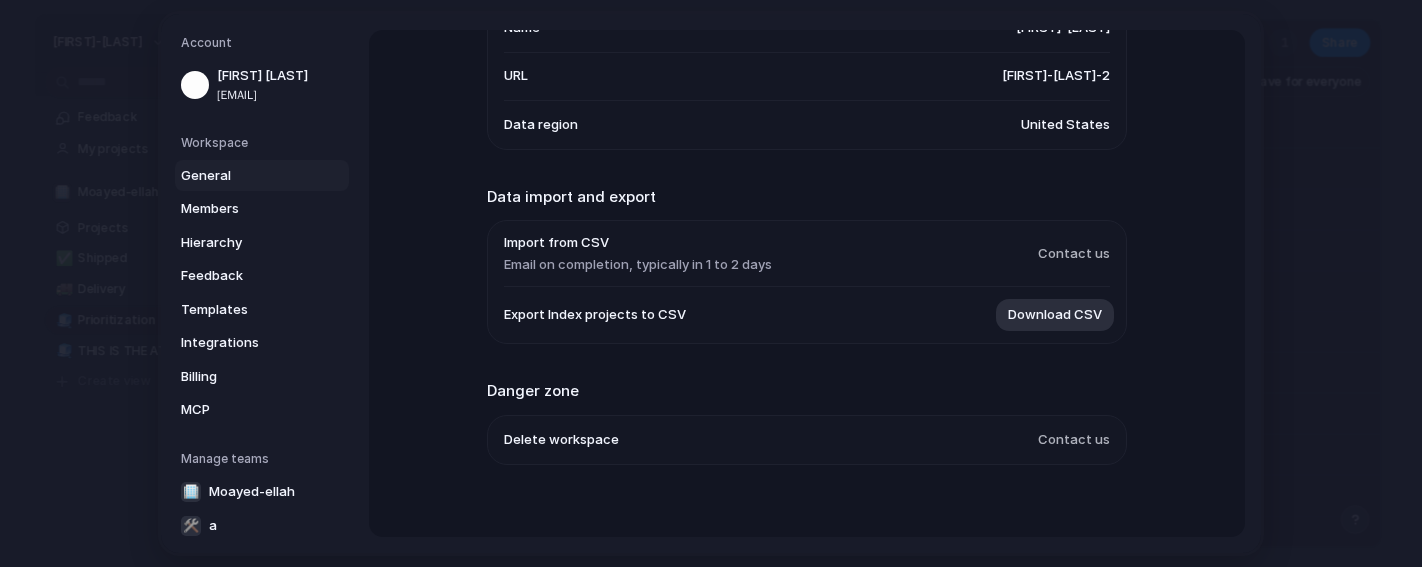 scroll, scrollTop: 0, scrollLeft: 0, axis: both 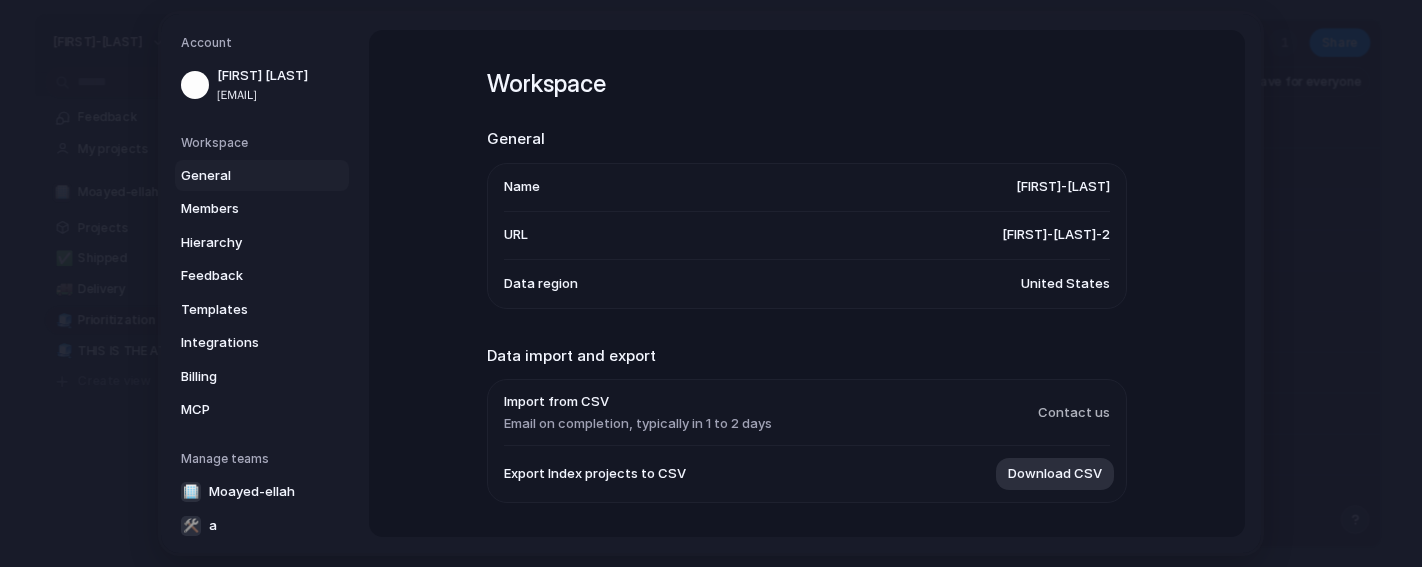click on "[USERNAME]" at bounding box center (1063, 187) 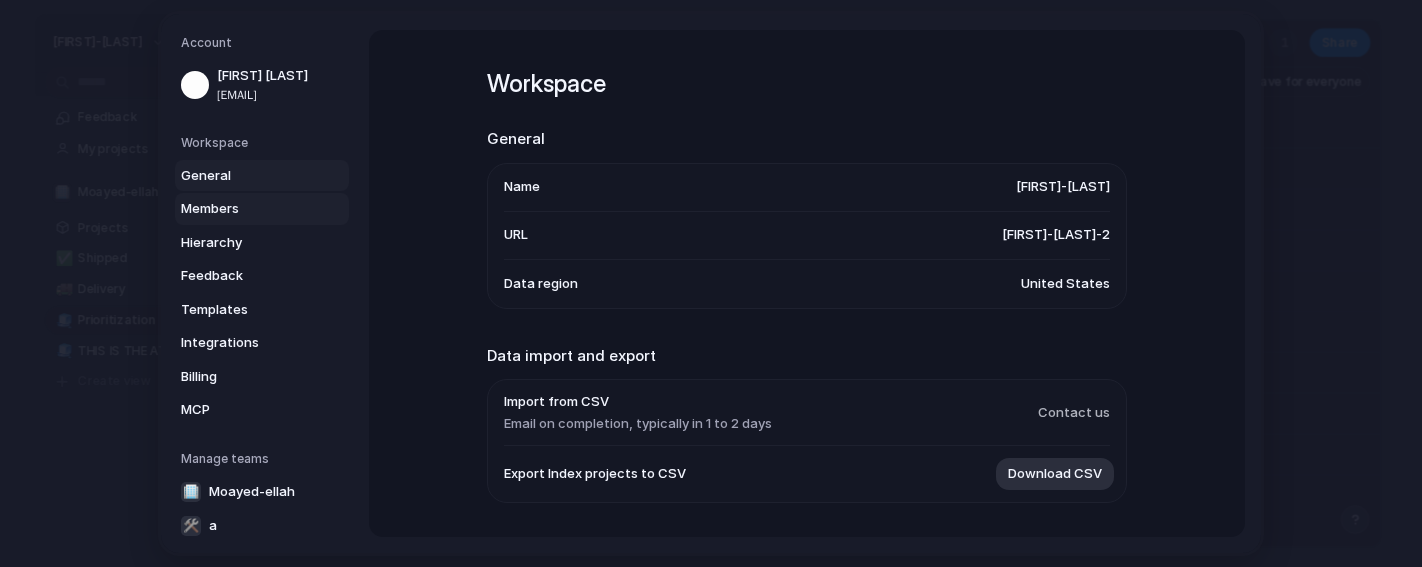 click on "Members" at bounding box center [245, 209] 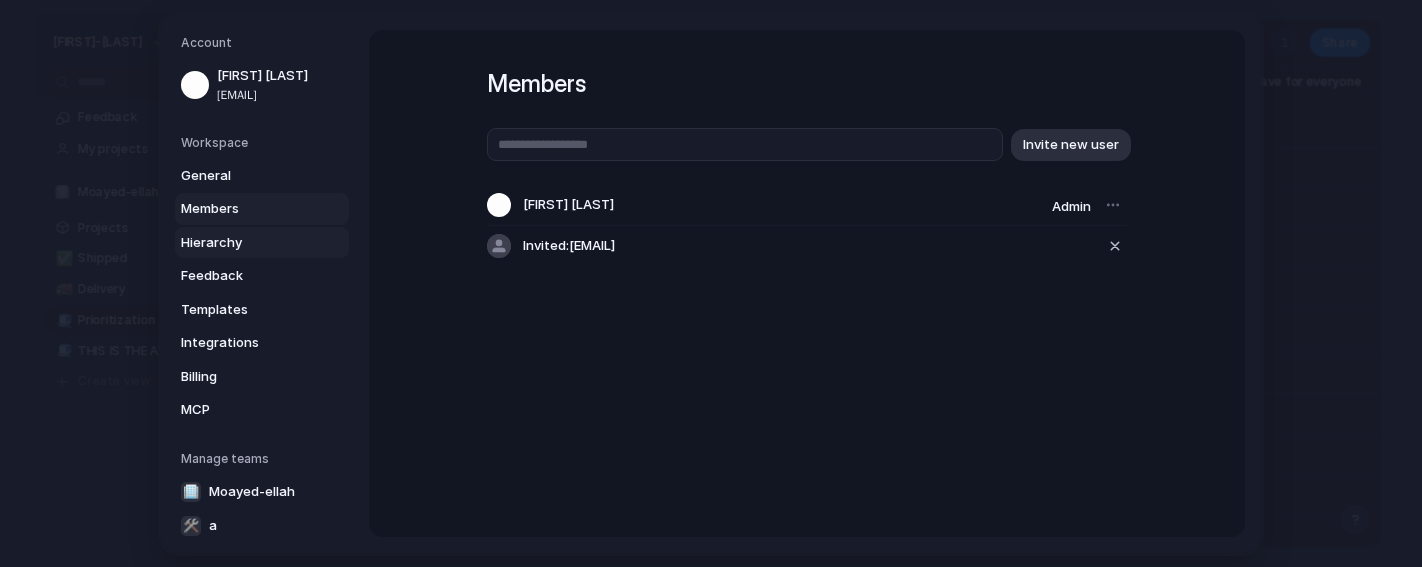 click on "Hierarchy" at bounding box center [245, 243] 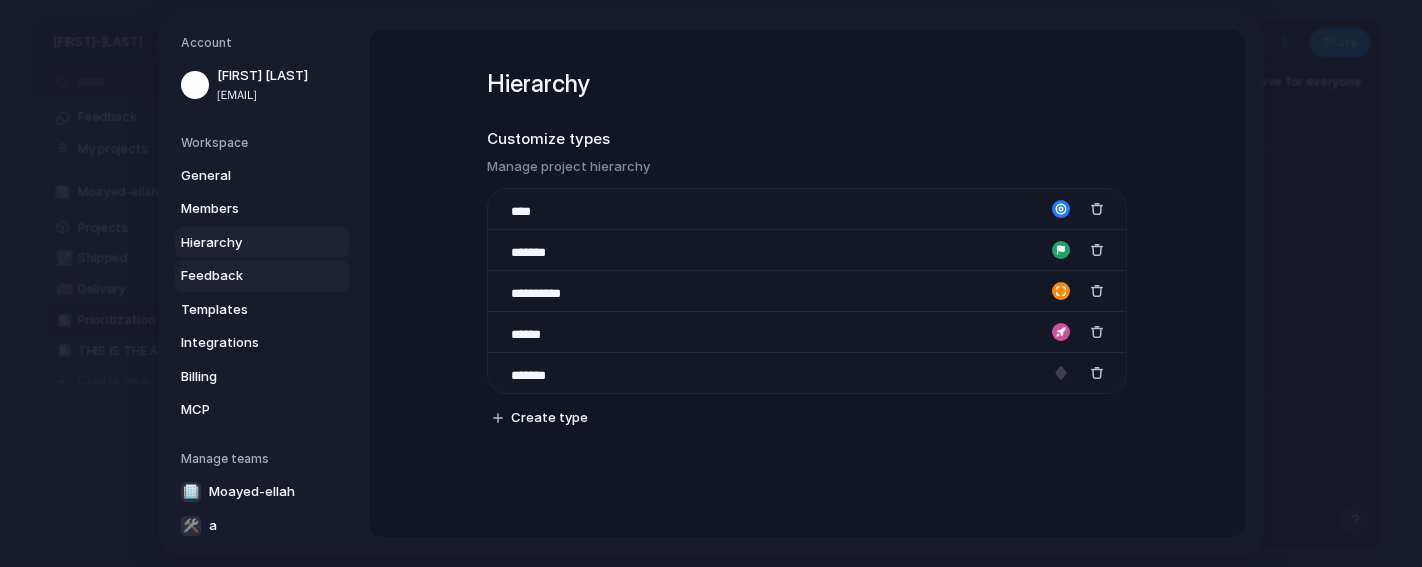click on "Feedback" at bounding box center [245, 276] 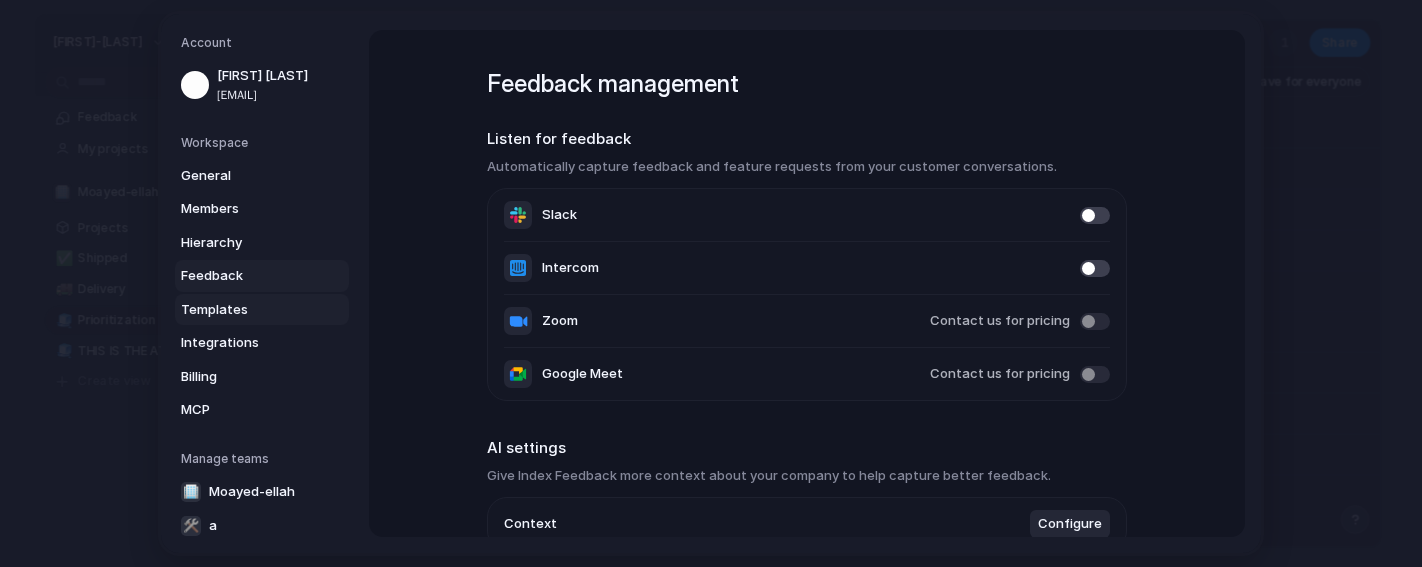 click on "Templates" at bounding box center [245, 310] 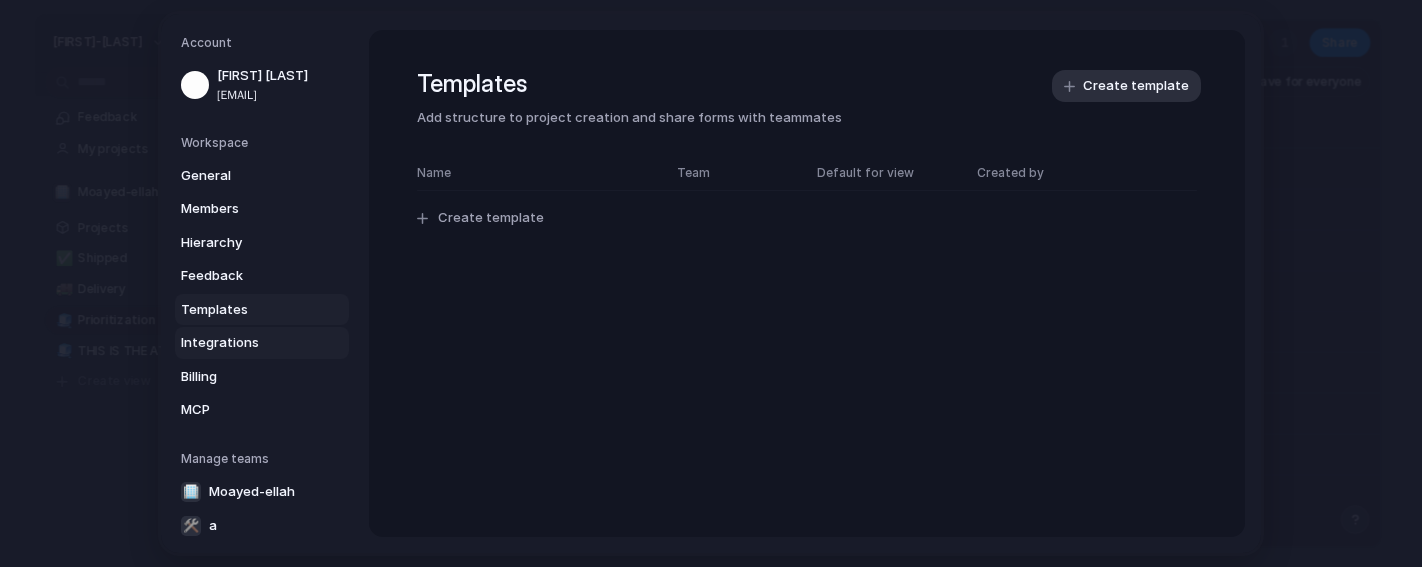 click on "Integrations" at bounding box center [245, 343] 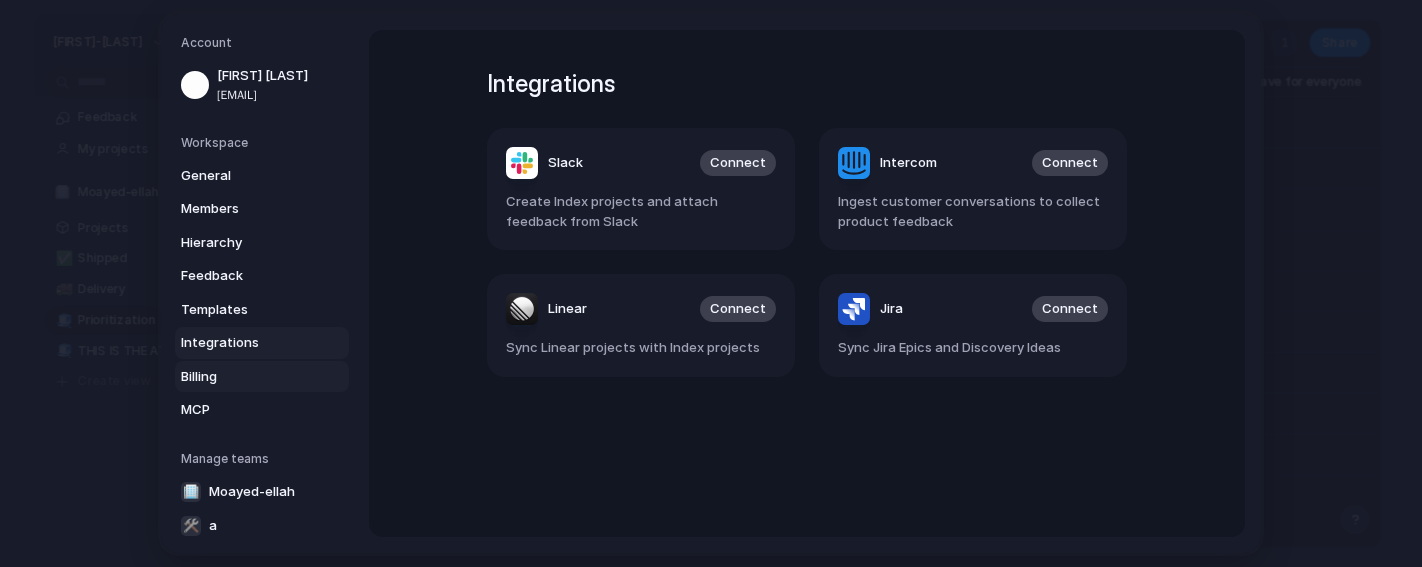 click on "Billing" at bounding box center (245, 377) 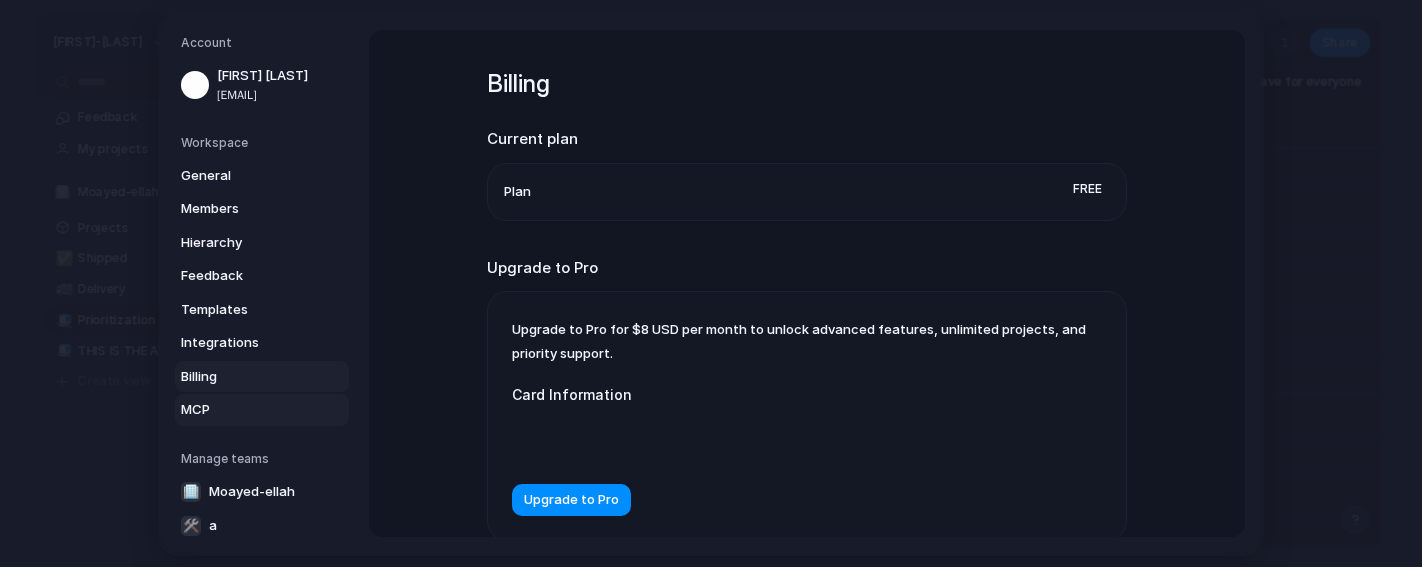 click on "MCP" at bounding box center [245, 410] 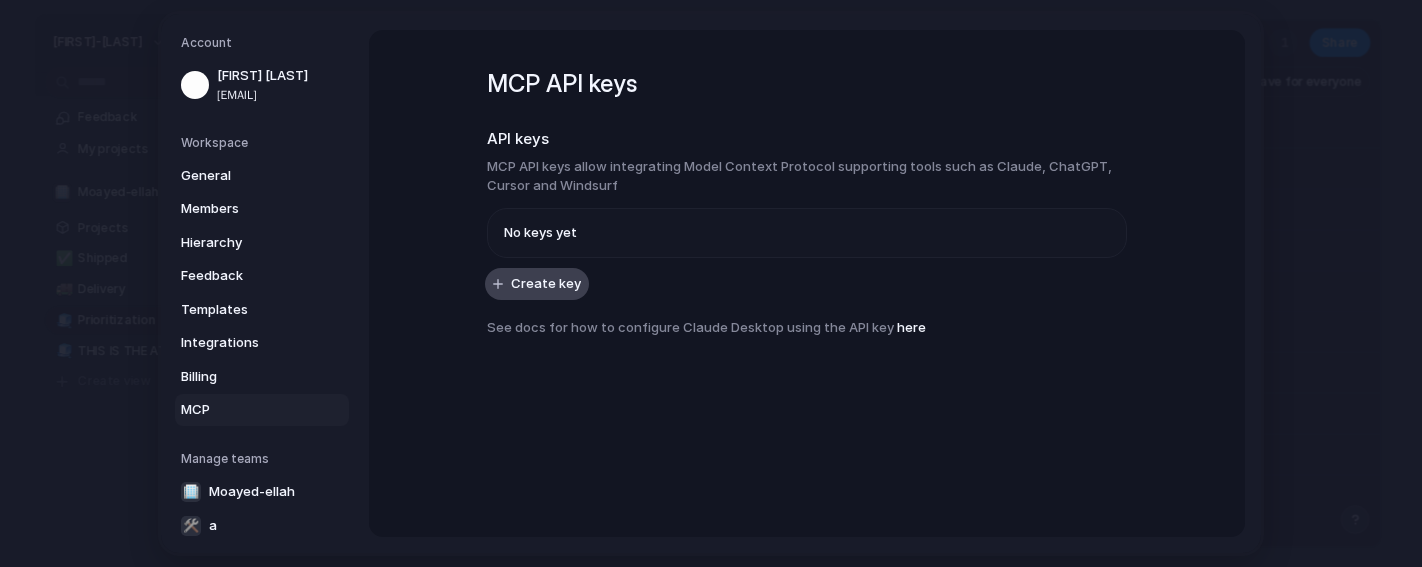 click on "Create key" at bounding box center [546, 284] 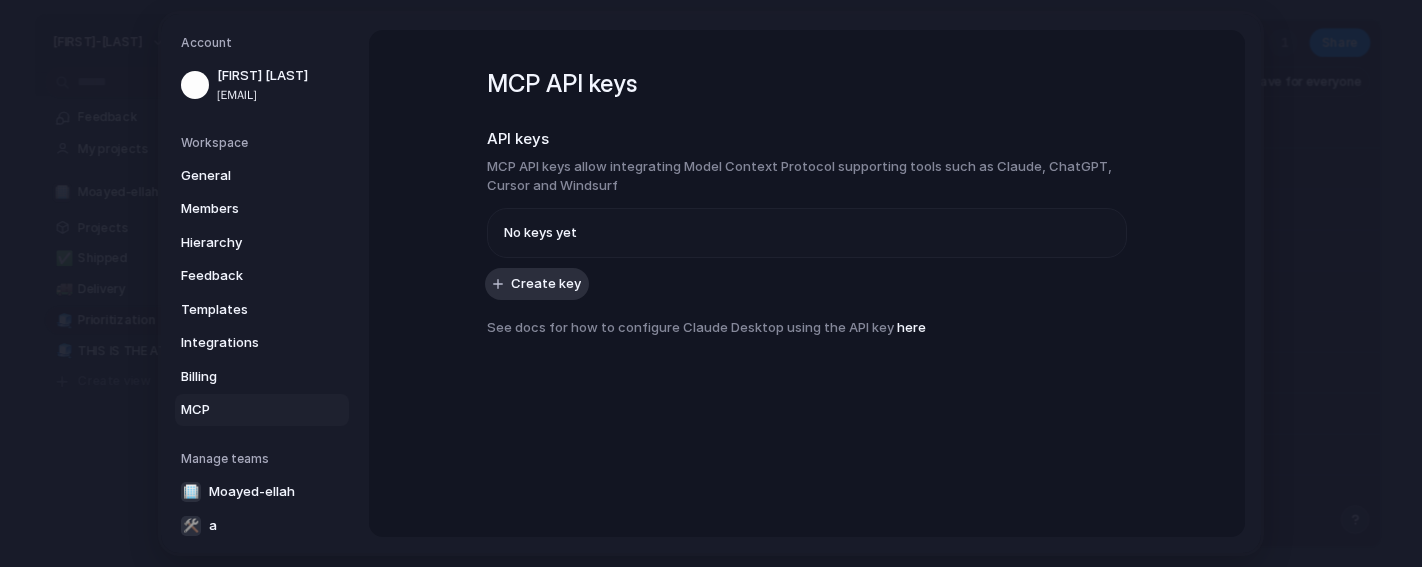 type 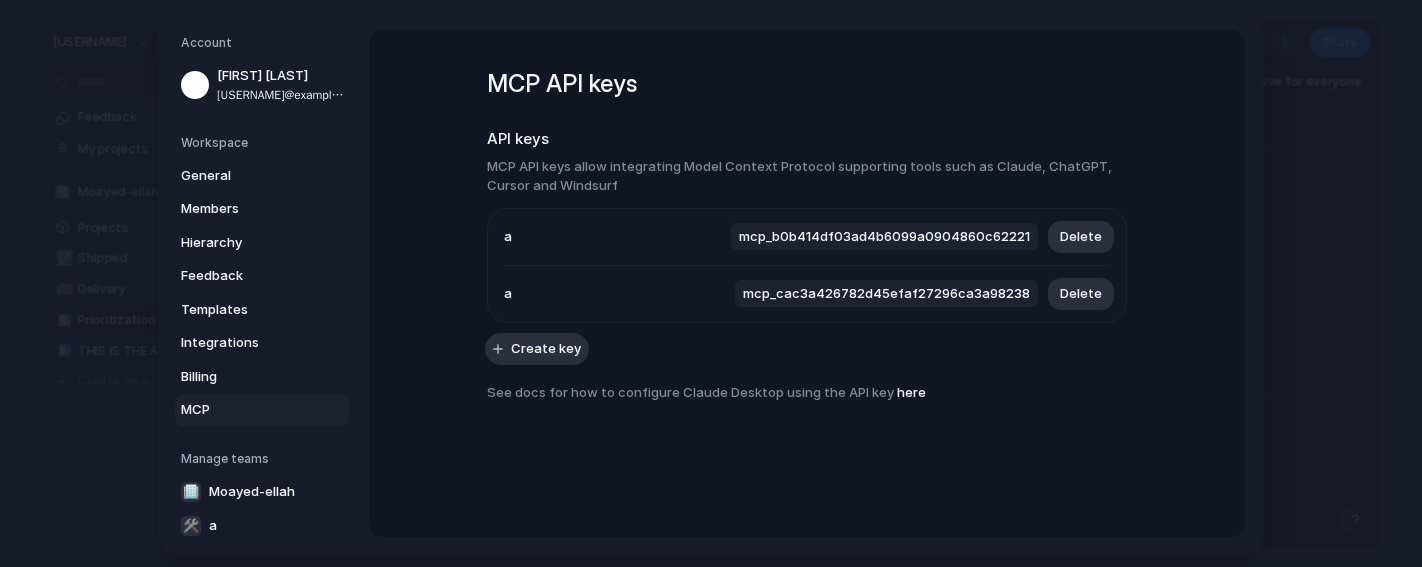 scroll, scrollTop: 0, scrollLeft: 0, axis: both 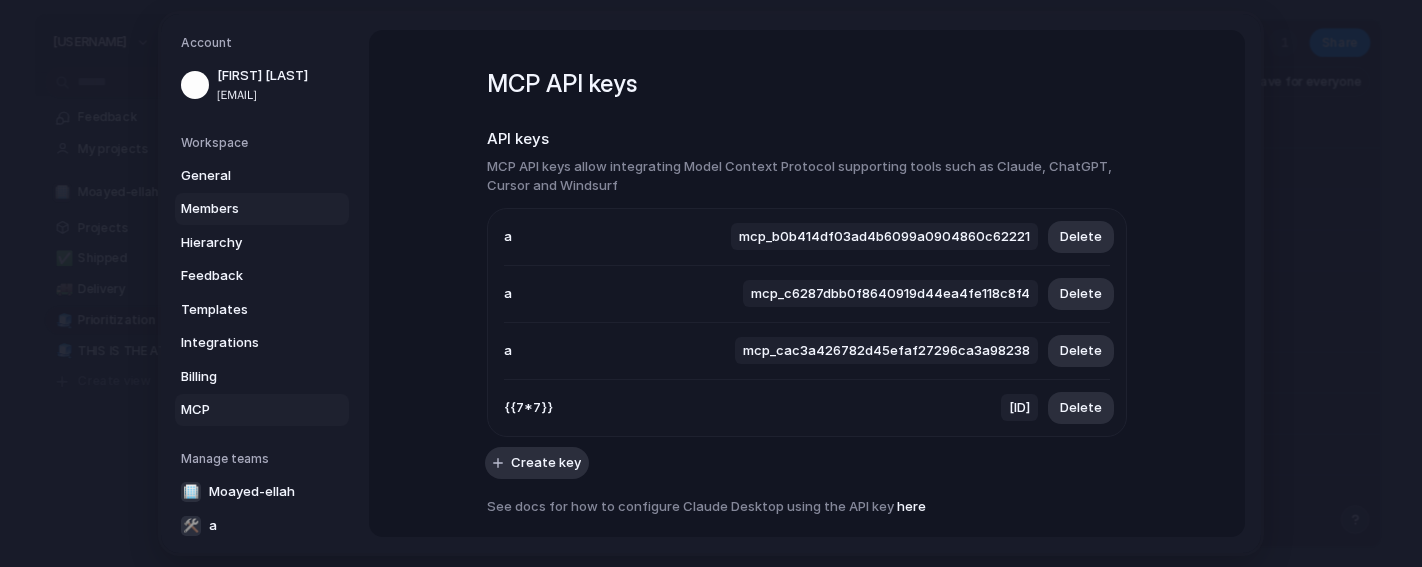 click on "Members" at bounding box center (245, 209) 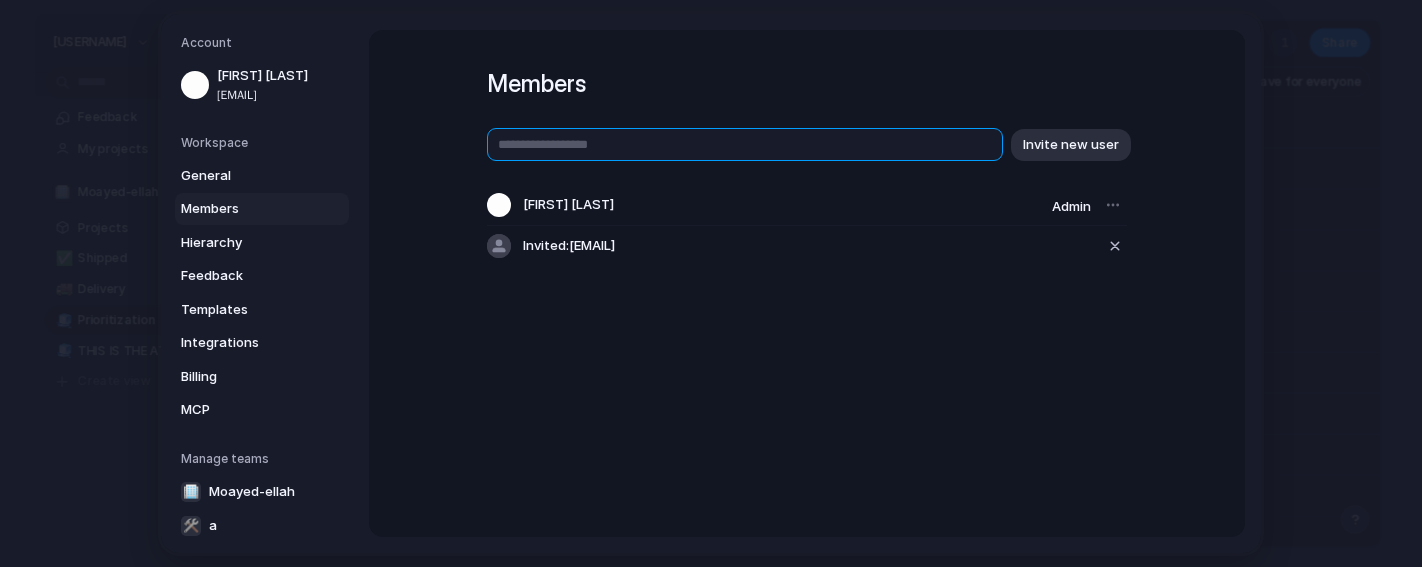 click at bounding box center (745, 144) 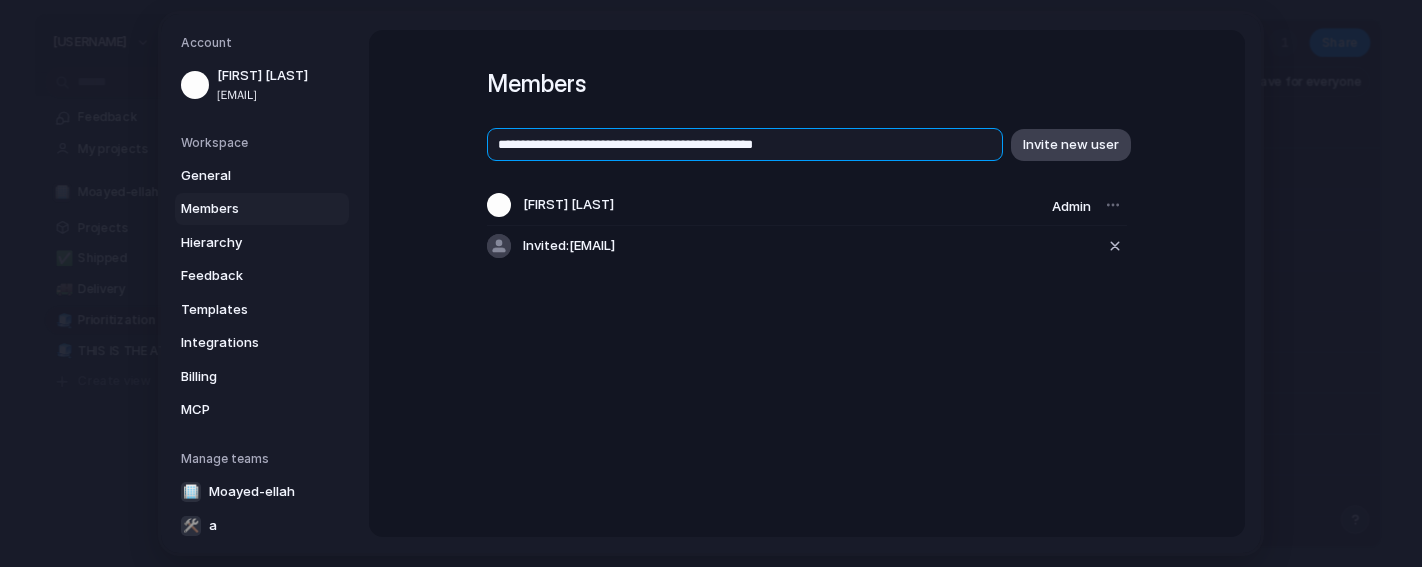 type on "**********" 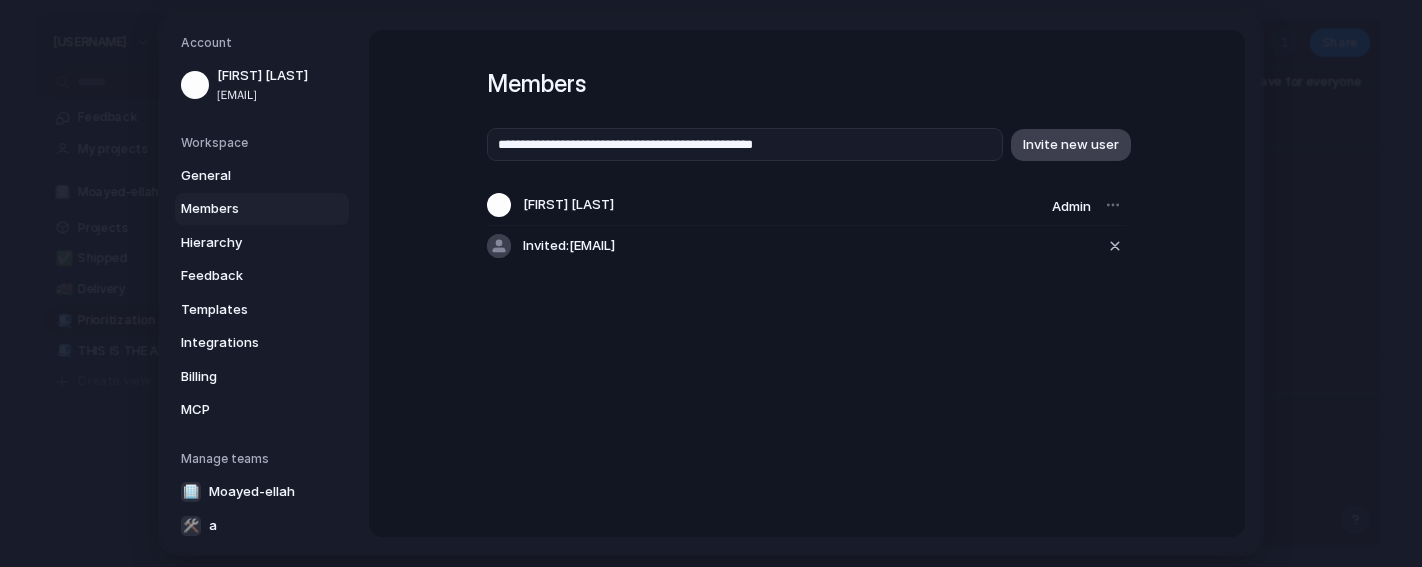 click on "Invite new user" at bounding box center [1071, 145] 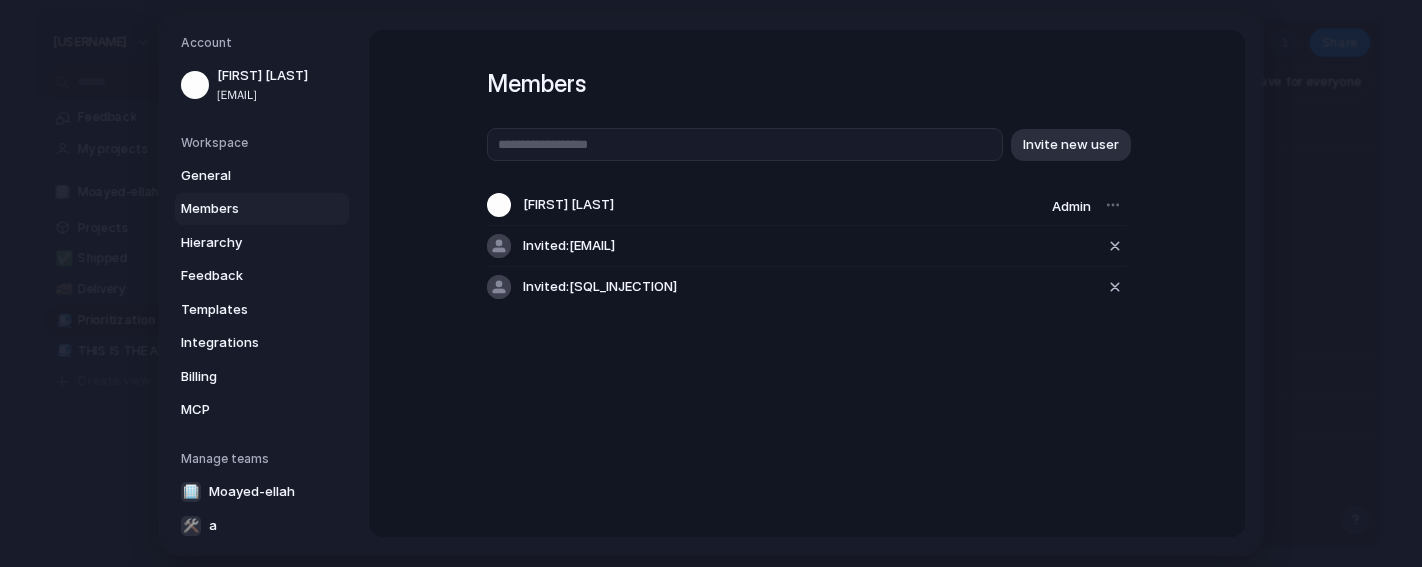 type 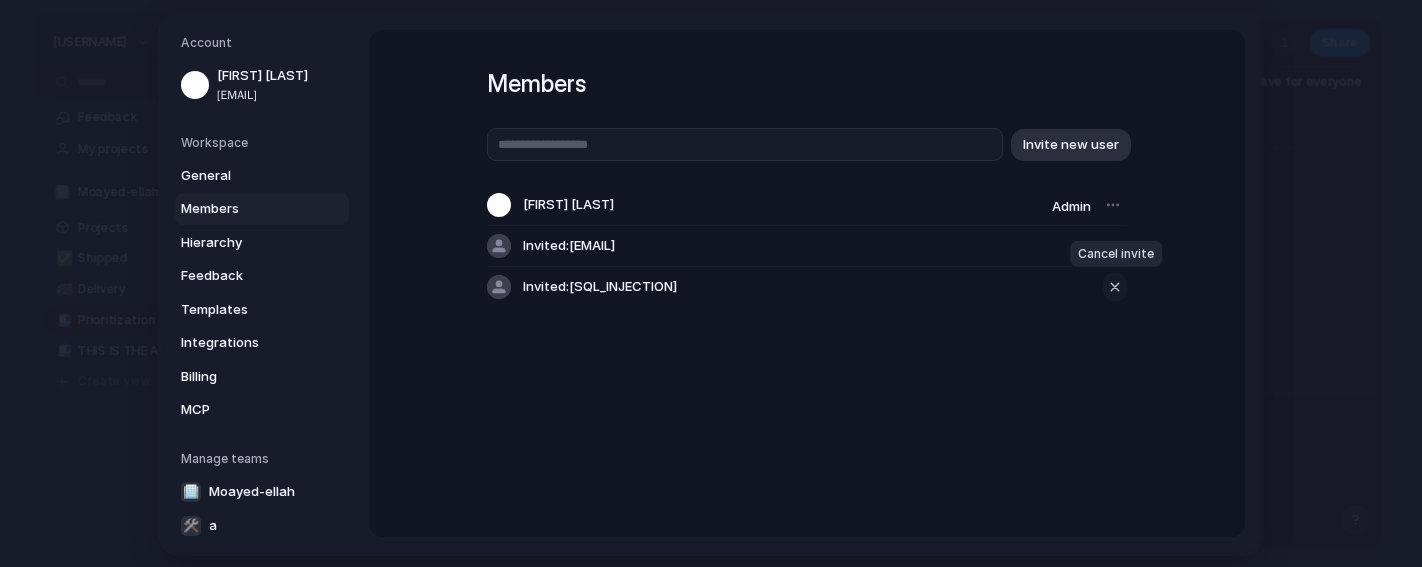click at bounding box center (1115, 287) 